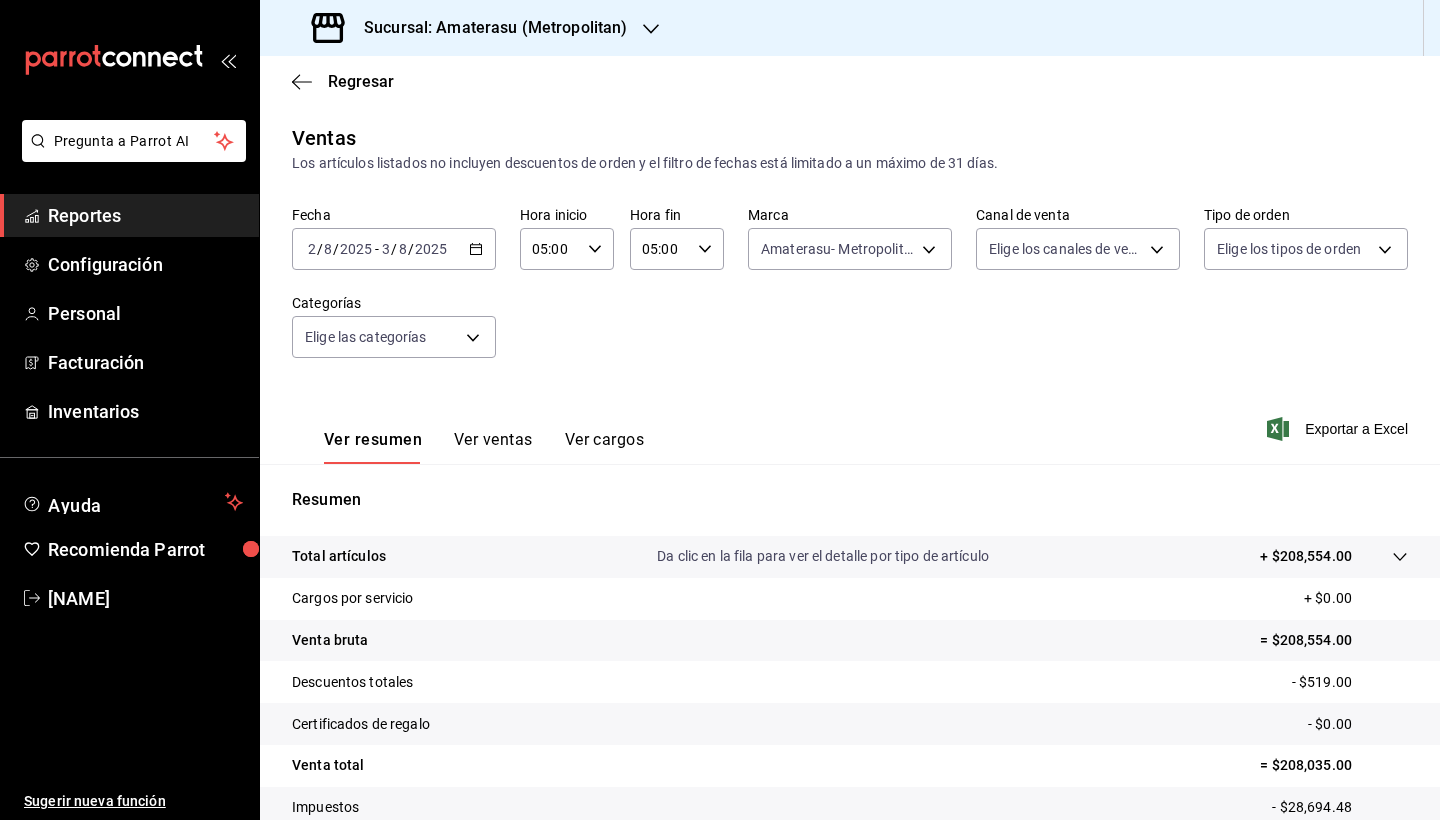 scroll, scrollTop: 0, scrollLeft: 0, axis: both 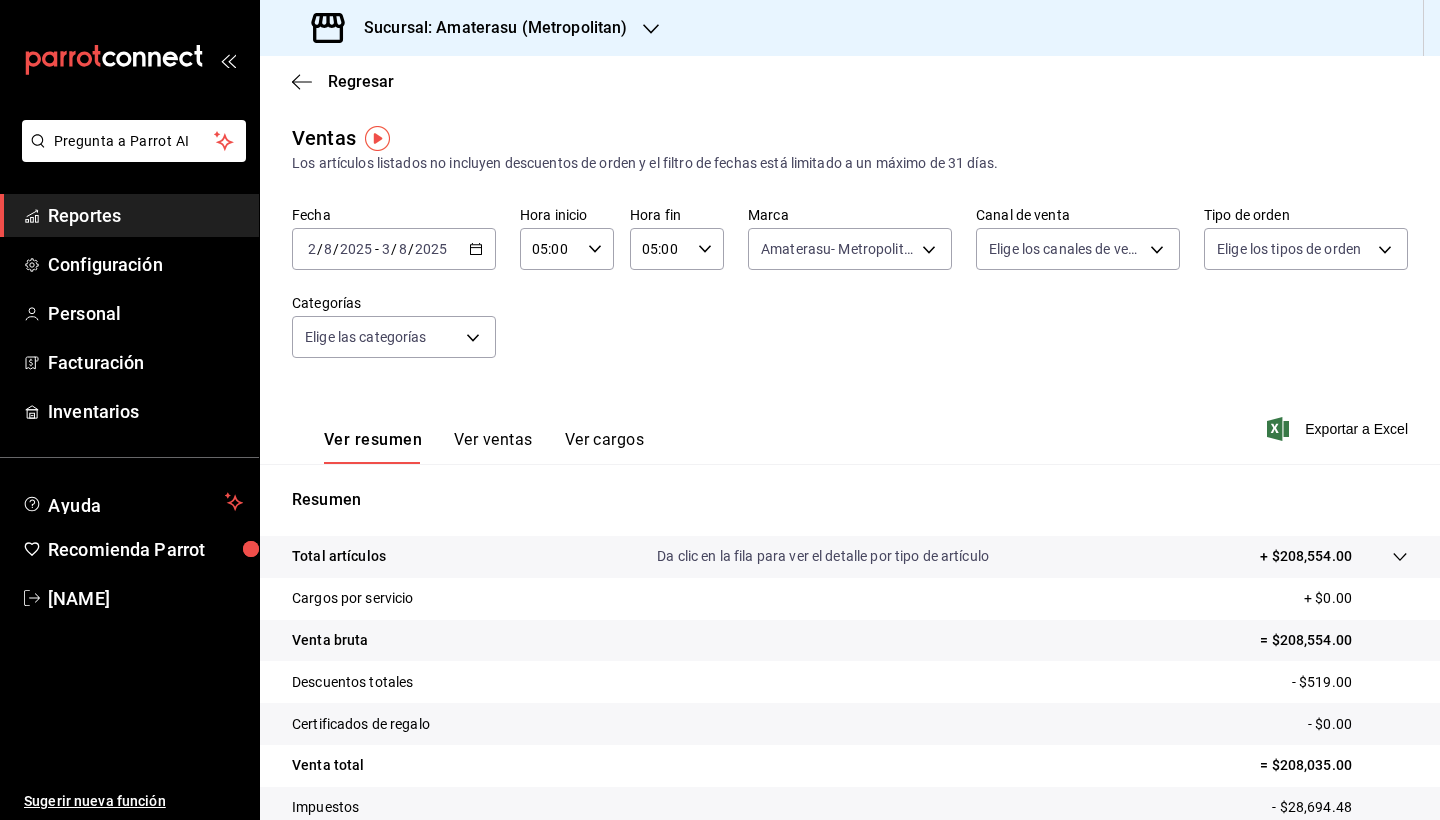click 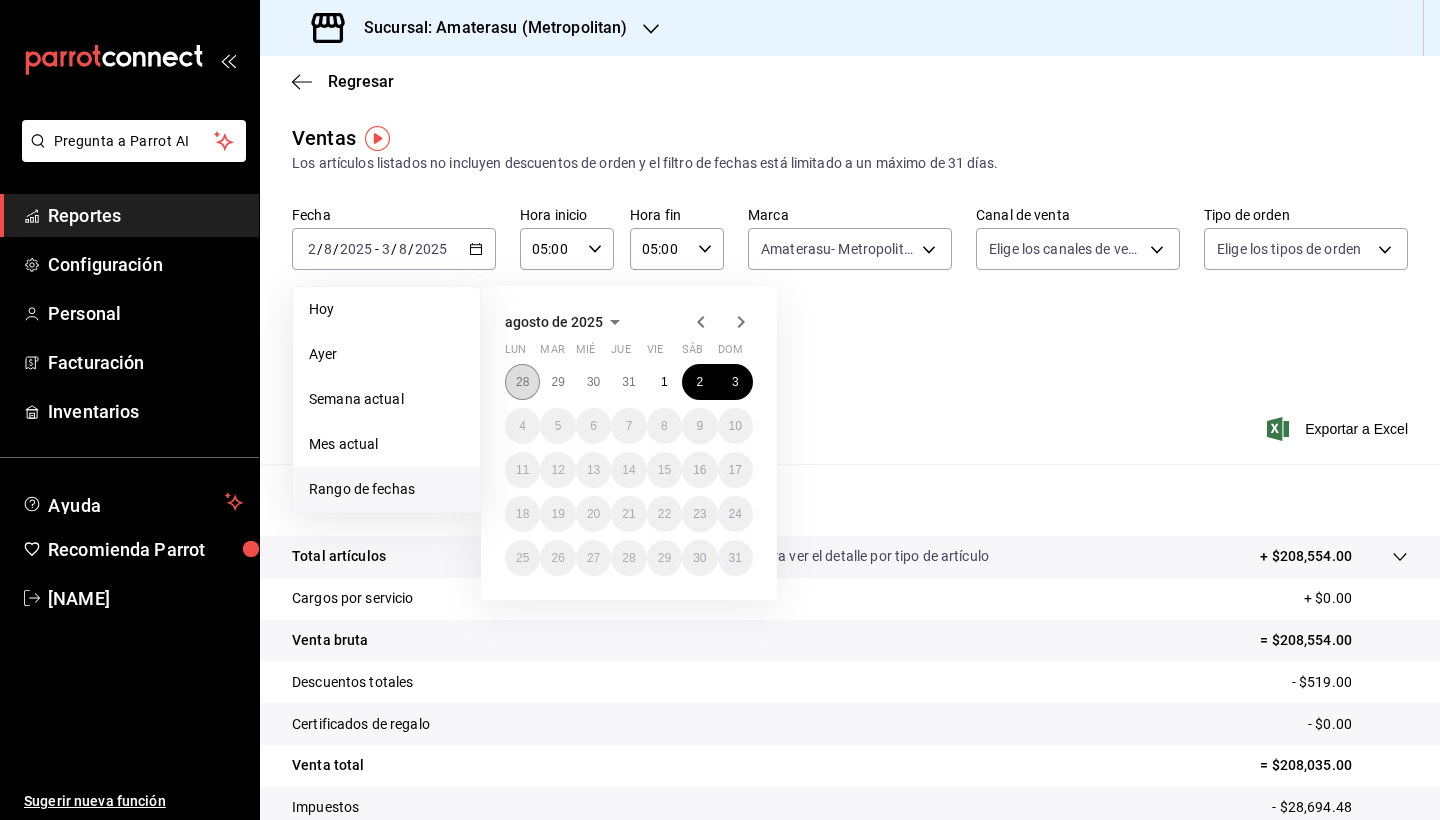 click on "28" at bounding box center [522, 382] 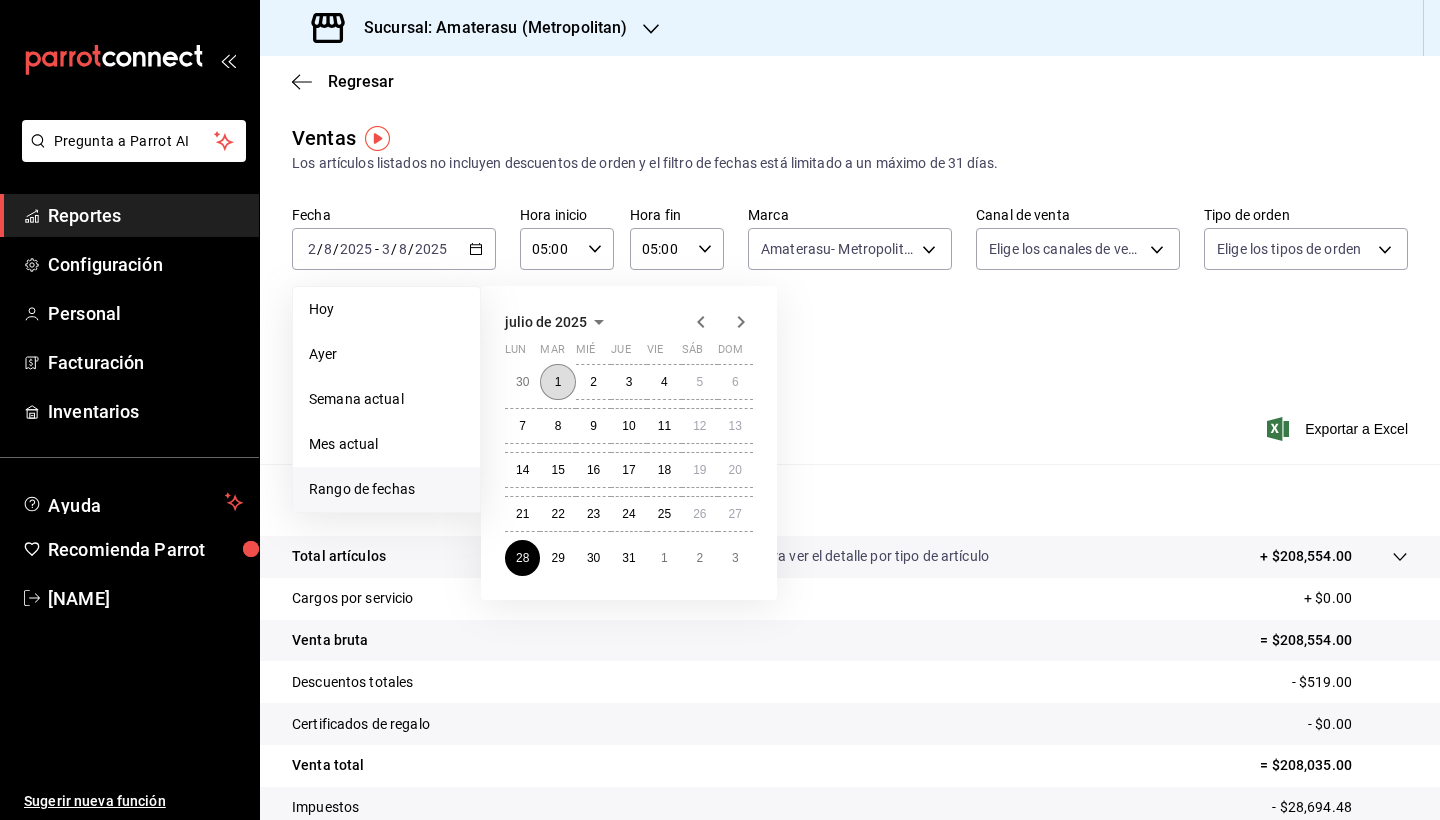 click on "1" at bounding box center [558, 382] 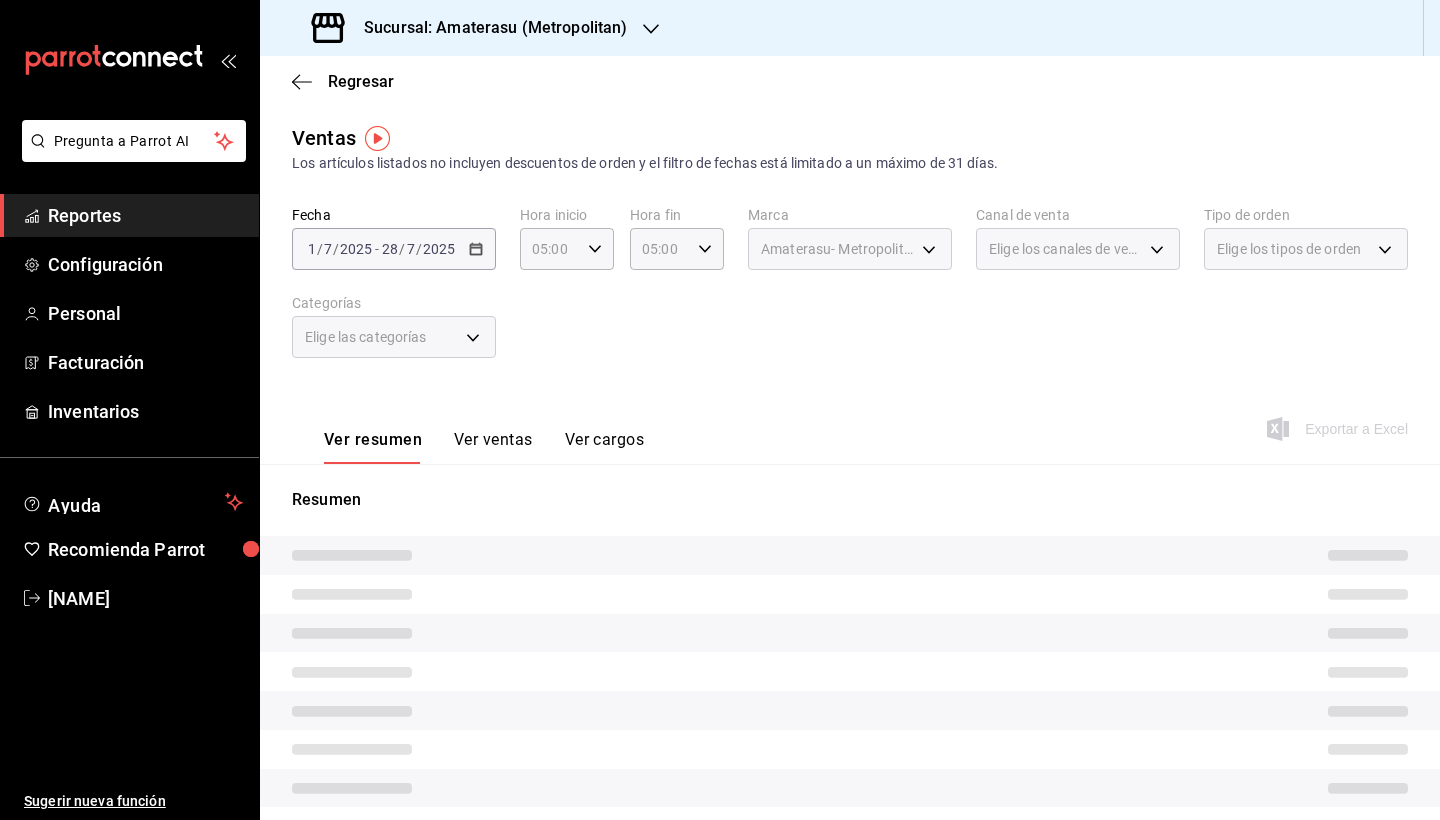 click on "Amaterasu- Metropolitan" at bounding box center [850, 249] 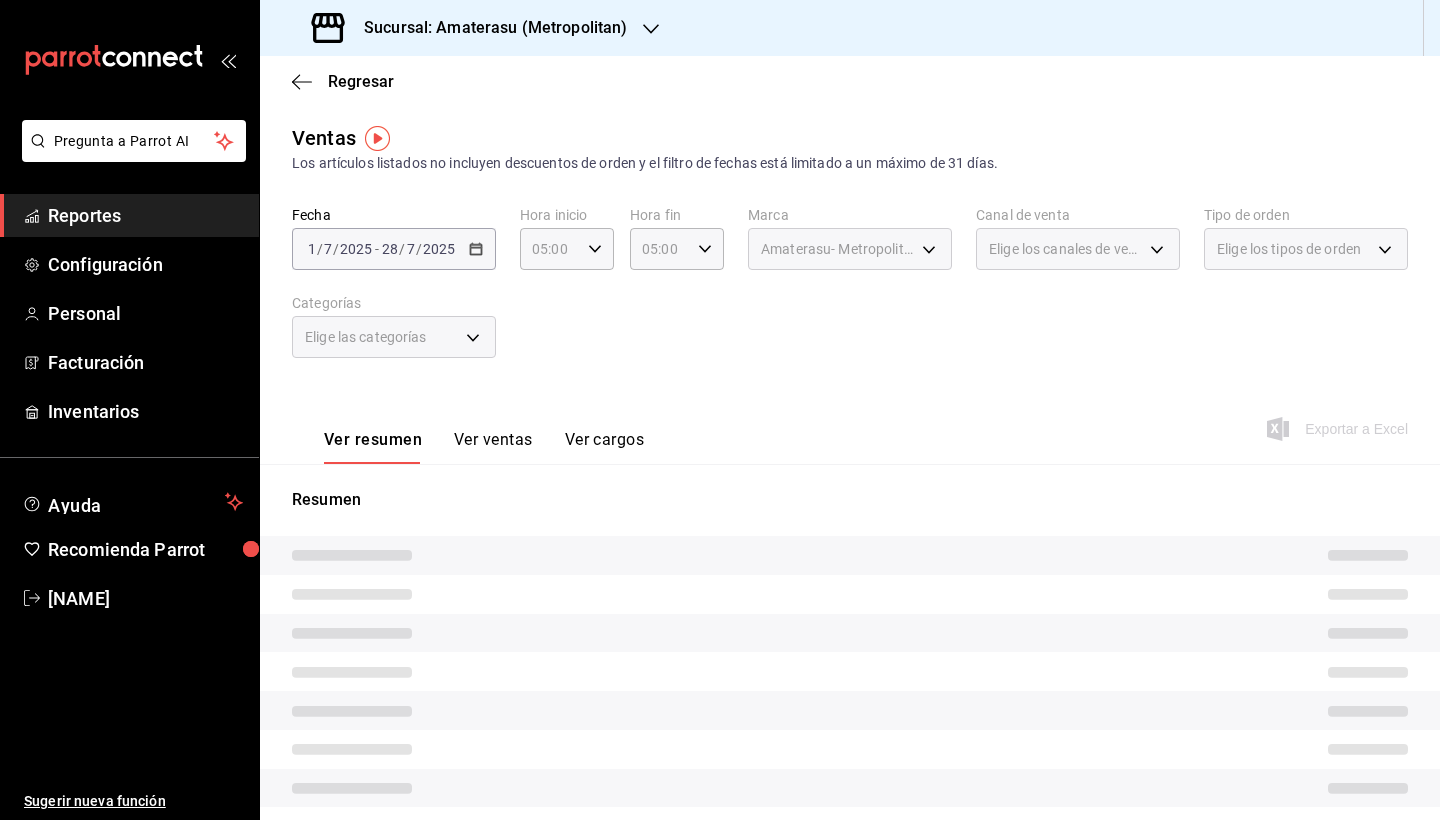 click on "Fecha [DATE] [DATE] - [DATE] [DATE] Hora inicio [TIME] Hora inicio Hora fin [TIME] Hora fin Marca Amaterasu- Metropolitan [UUID] Canal de venta Elige los canales de venta Tipo de orden Elige los tipos de orden Categorías Elige las categorías" at bounding box center (850, 294) 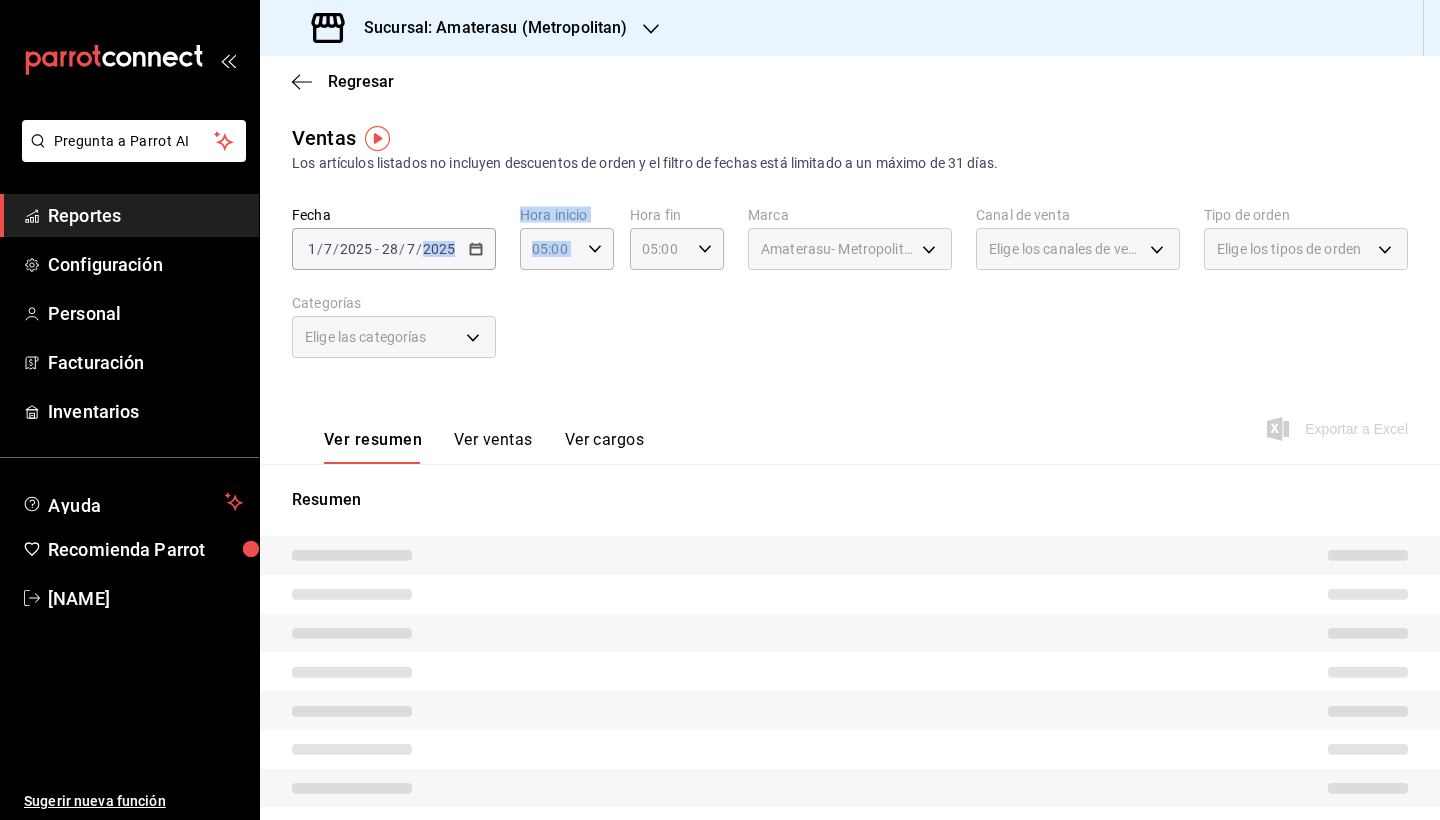 click on "Fecha [DATE] [DATE] - [DATE] [DATE] Hora inicio [TIME] Hora inicio Hora fin [TIME] Hora fin Marca Amaterasu- Metropolitan [UUID] Canal de venta Elige los canales de venta Tipo de orden Elige los tipos de orden Categorías Elige las categorías" at bounding box center [850, 294] 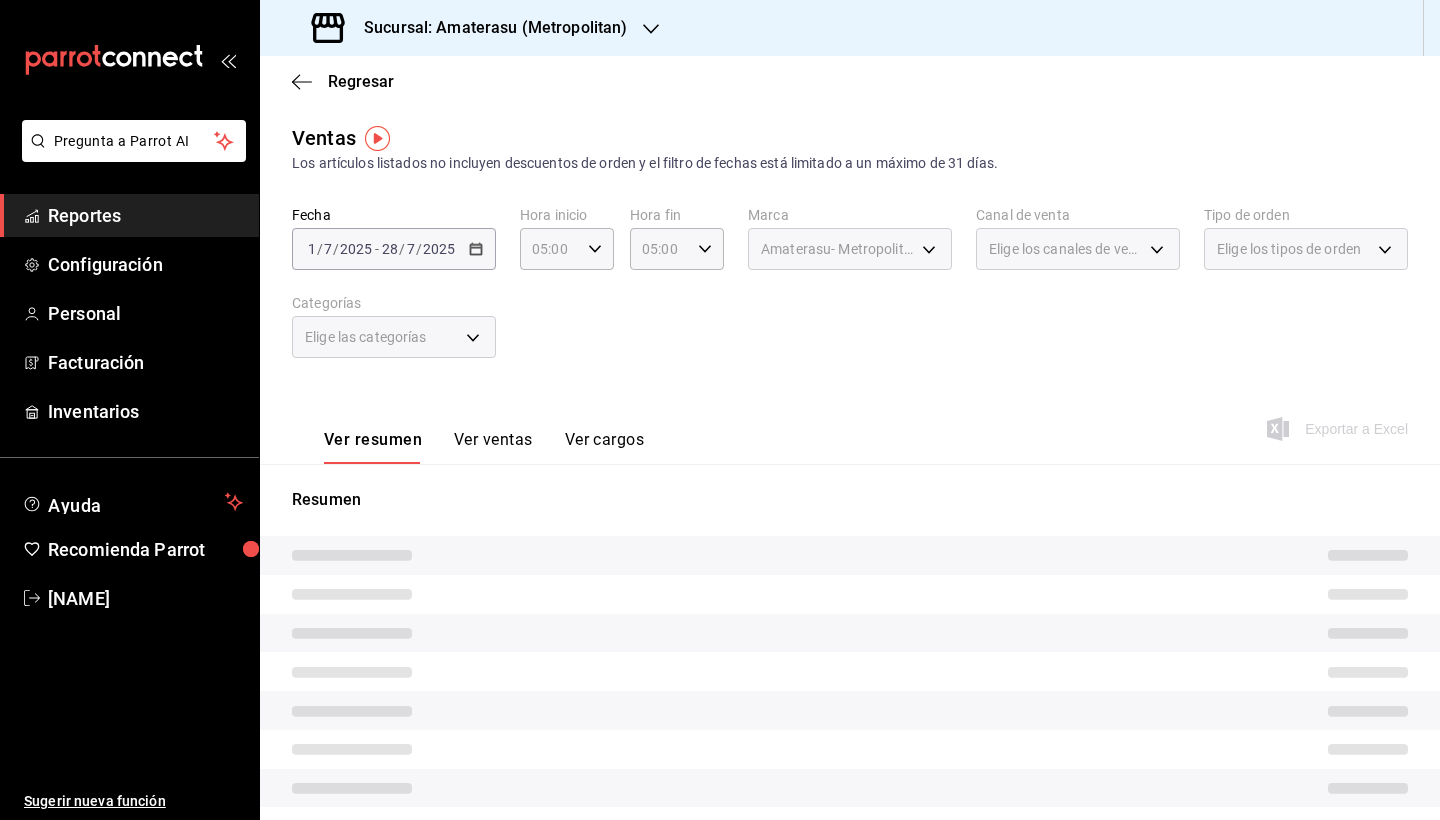 click on "Fecha [DATE] [DATE] - [DATE] [DATE] Hora inicio [TIME] Hora inicio Hora fin [TIME] Hora fin Marca Amaterasu- Metropolitan [UUID] Canal de venta Elige los canales de venta Tipo de orden Elige los tipos de orden Categorías Elige las categorías" at bounding box center [850, 294] 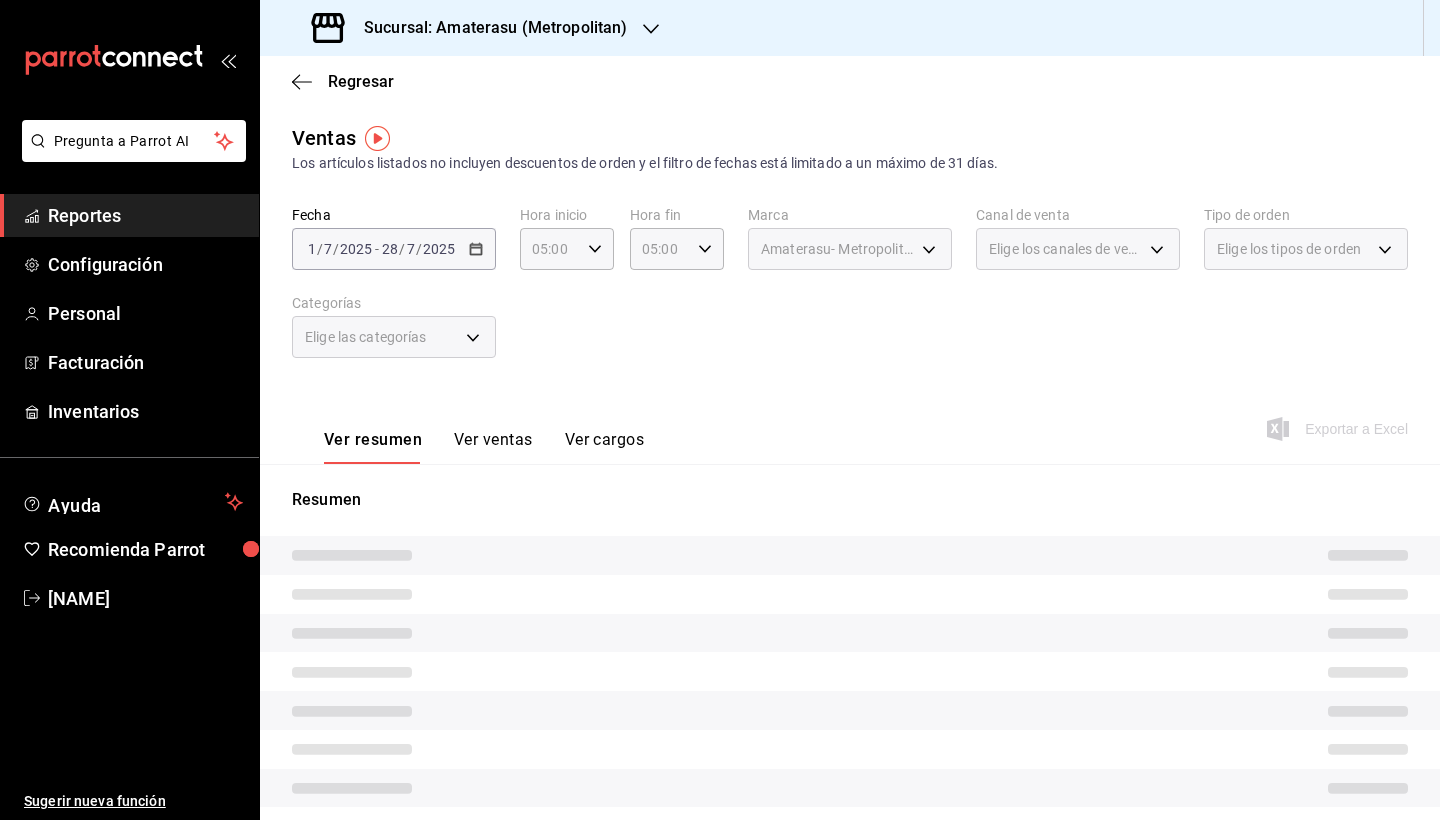 click on "Fecha [DATE] [DATE] - [DATE] [DATE] Hora inicio [TIME] Hora inicio Hora fin [TIME] Hora fin Marca Amaterasu- Metropolitan [UUID] Canal de venta Elige los canales de venta Tipo de orden Elige los tipos de orden Categorías Elige las categorías" at bounding box center [850, 294] 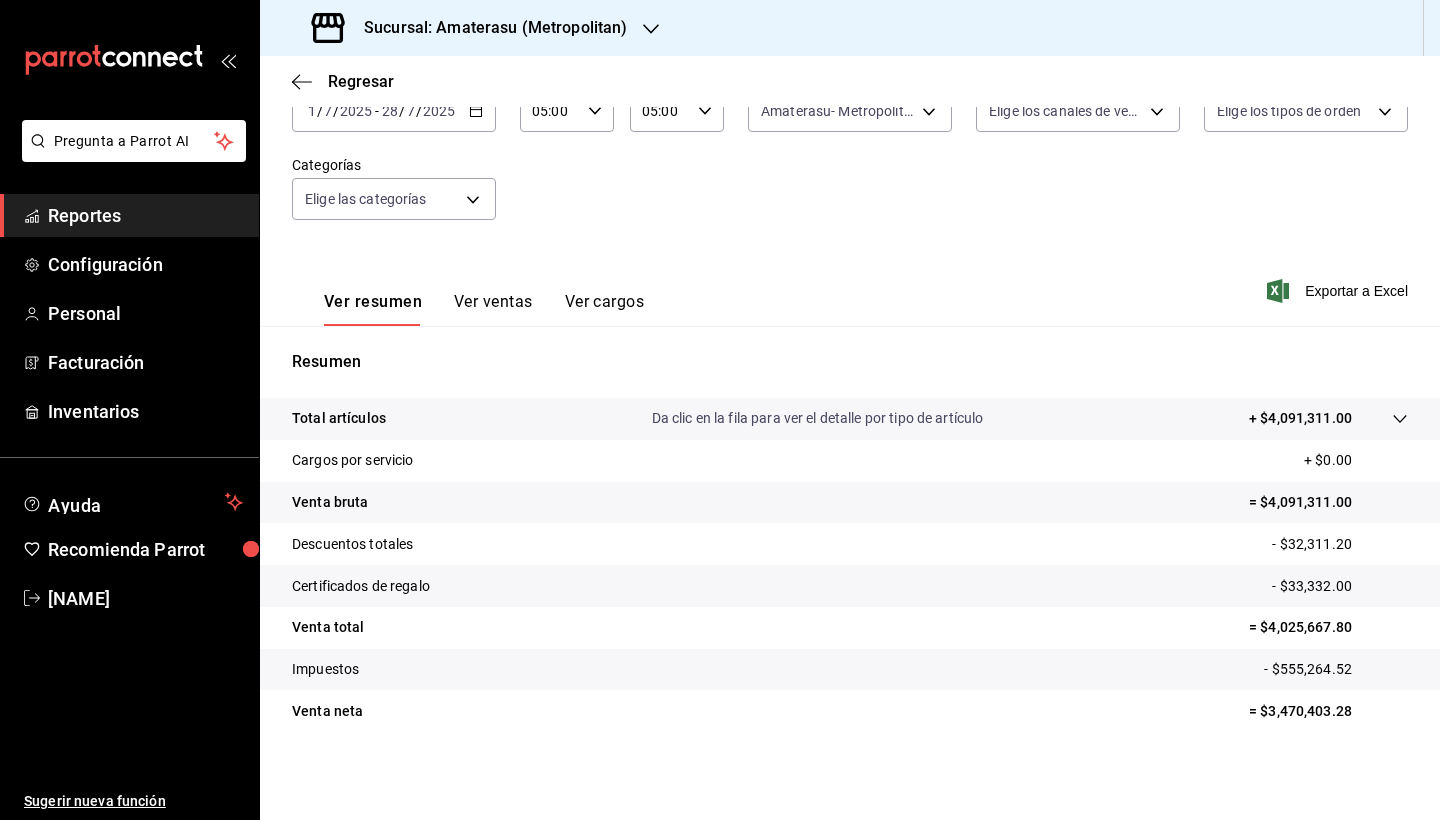 scroll, scrollTop: 0, scrollLeft: 0, axis: both 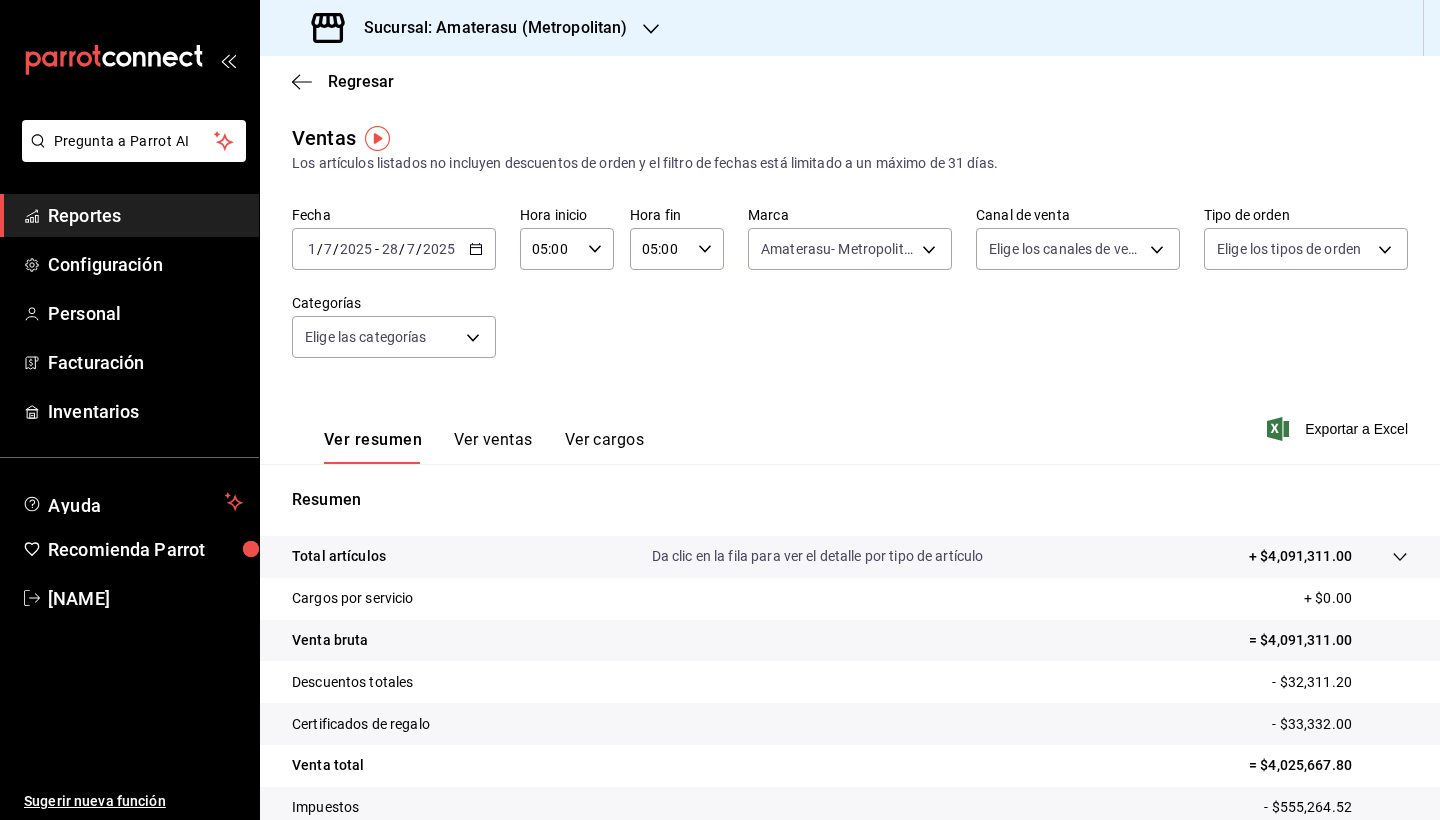 click on "Fecha [DATE] [DATE] - [DATE] [DATE]" at bounding box center [394, 249] 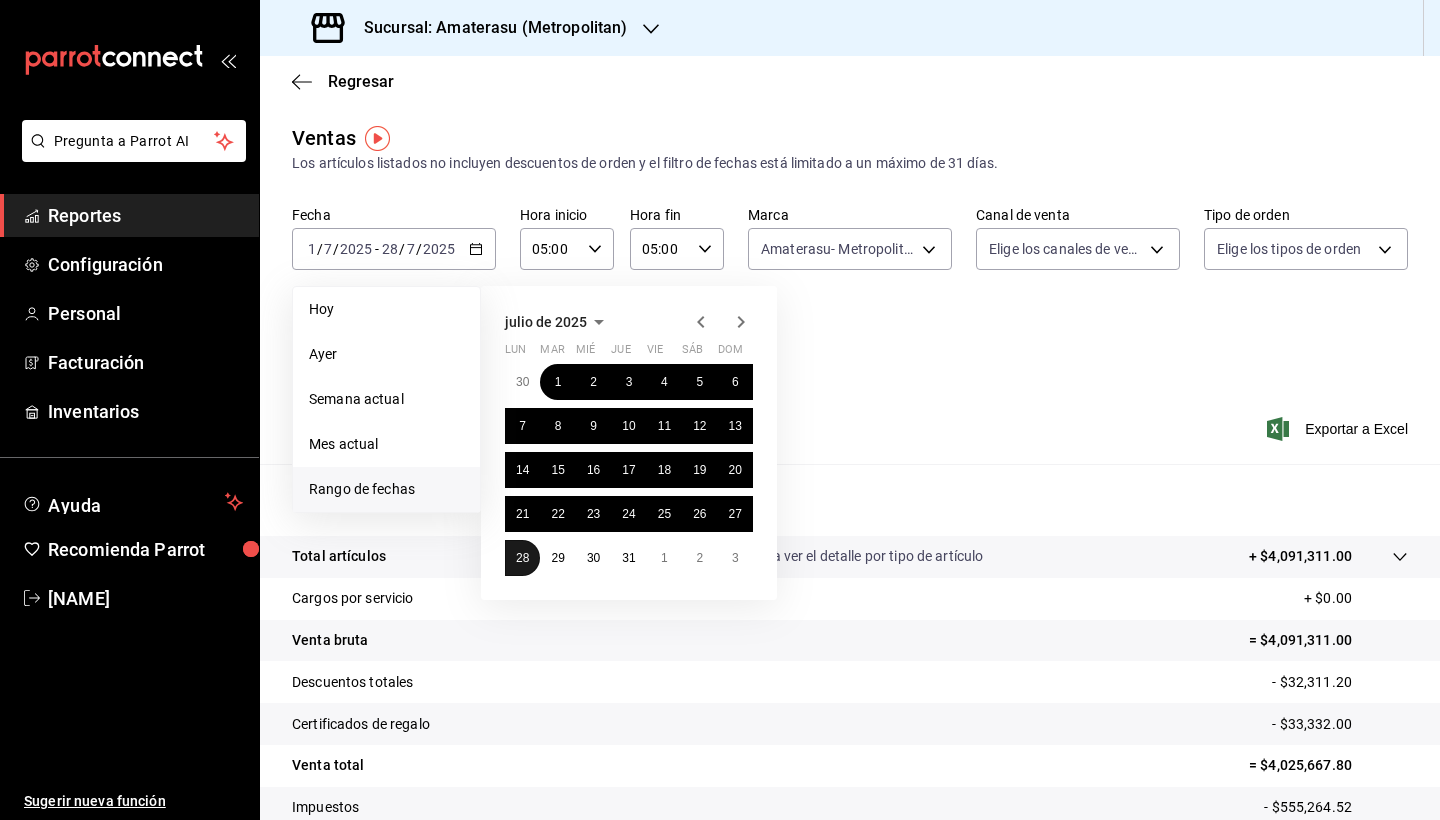 click on "28" at bounding box center [522, 558] 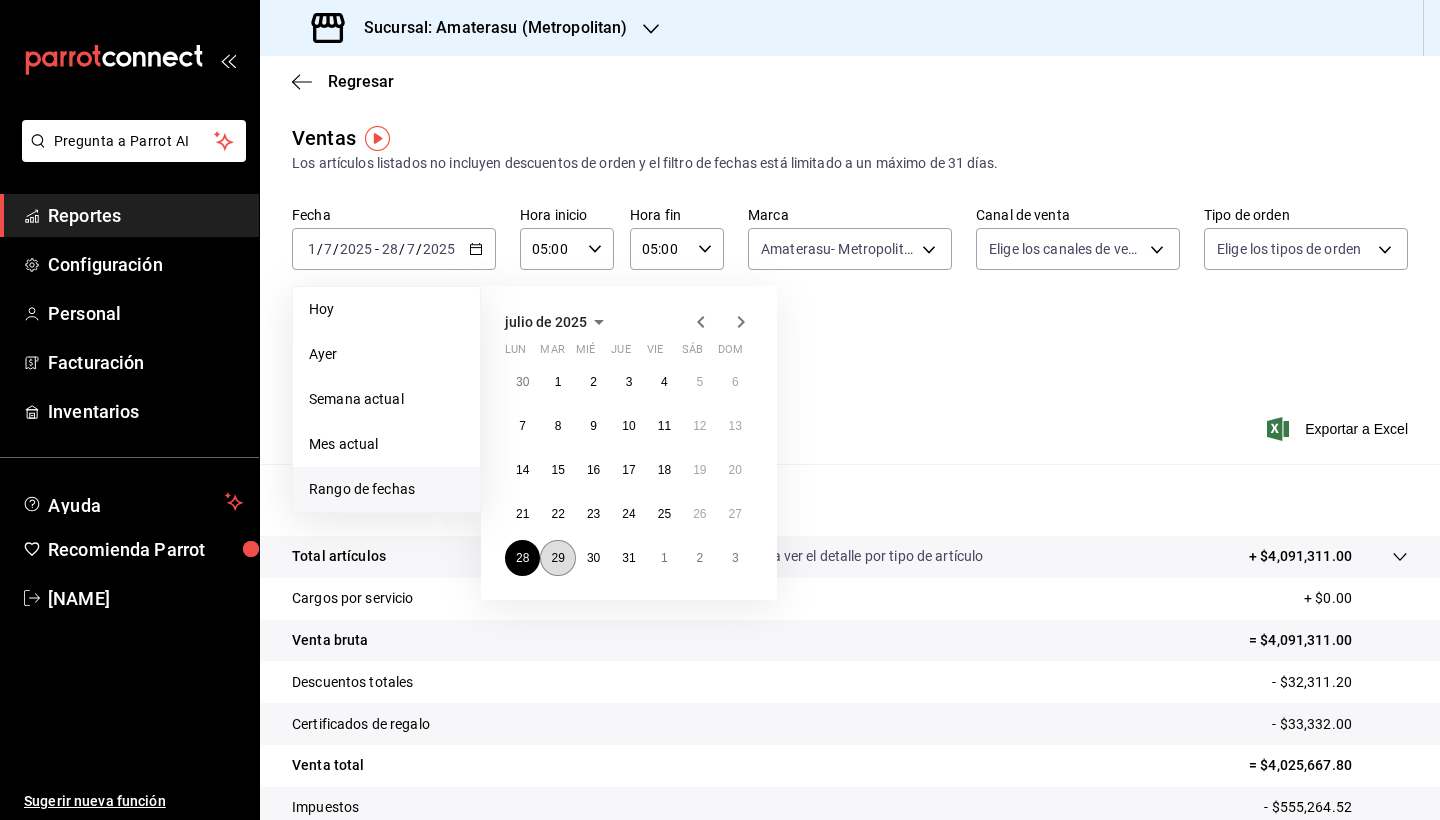click on "29" at bounding box center (557, 558) 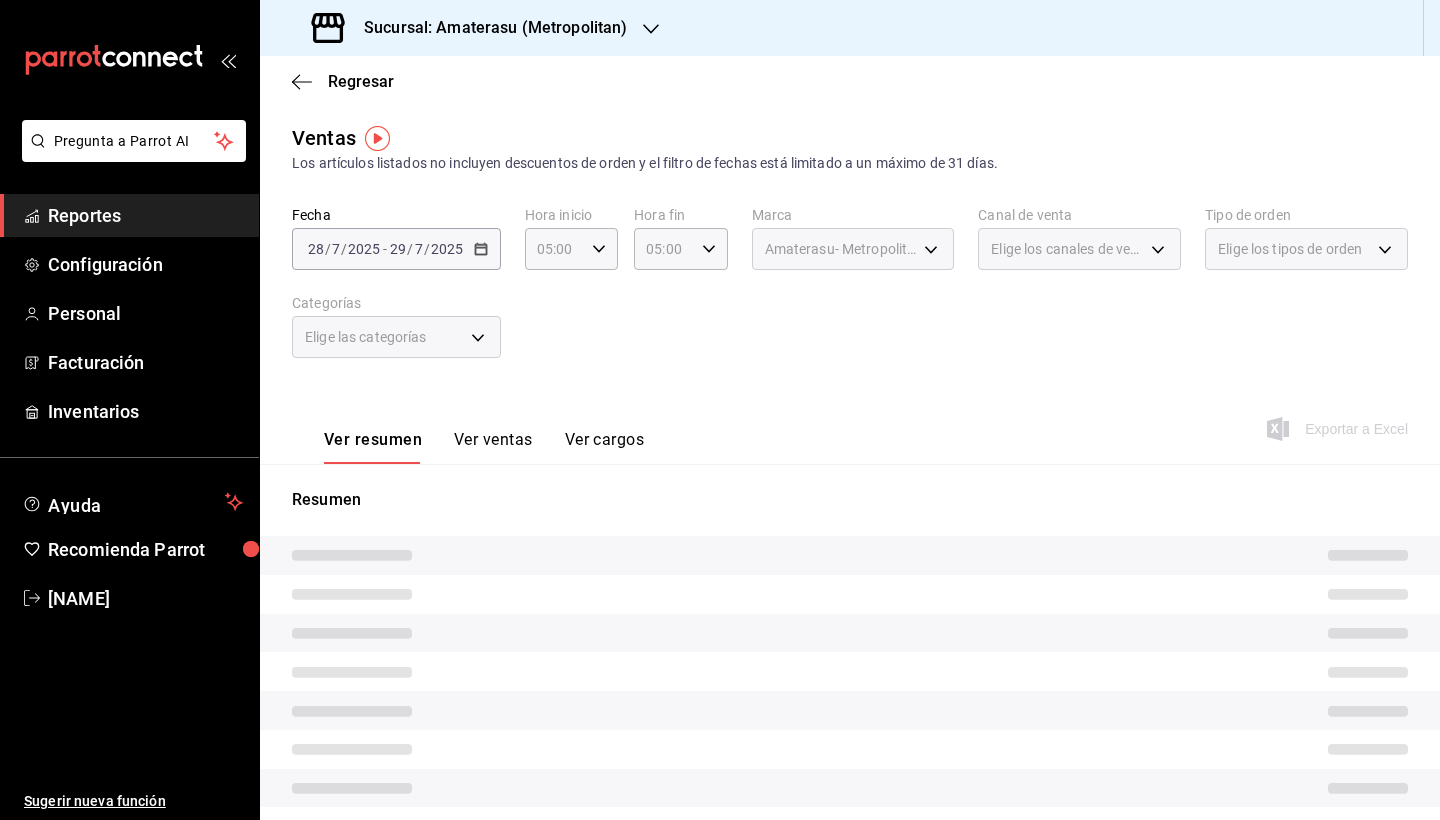 click at bounding box center (850, 594) 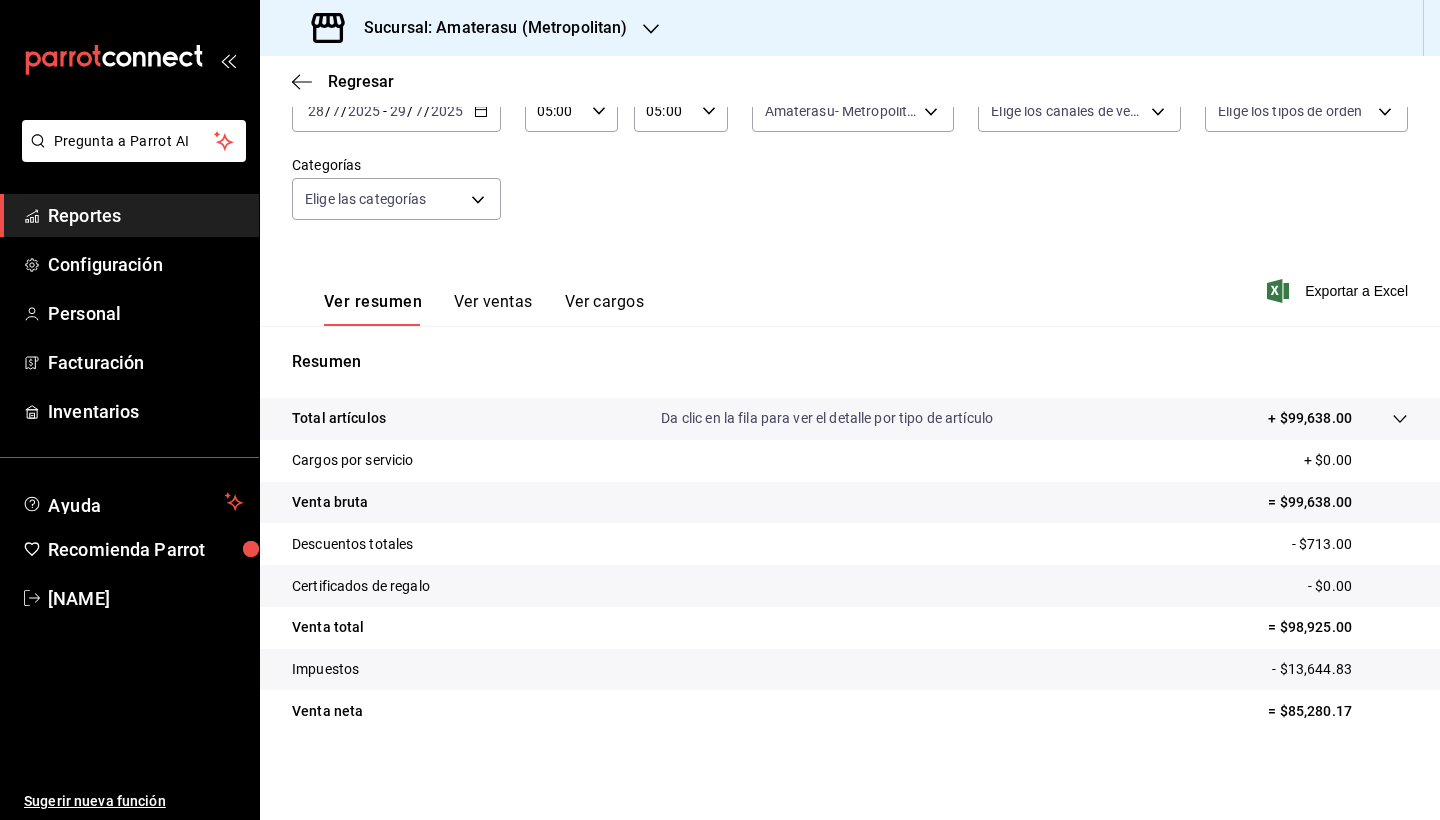 scroll, scrollTop: 138, scrollLeft: 0, axis: vertical 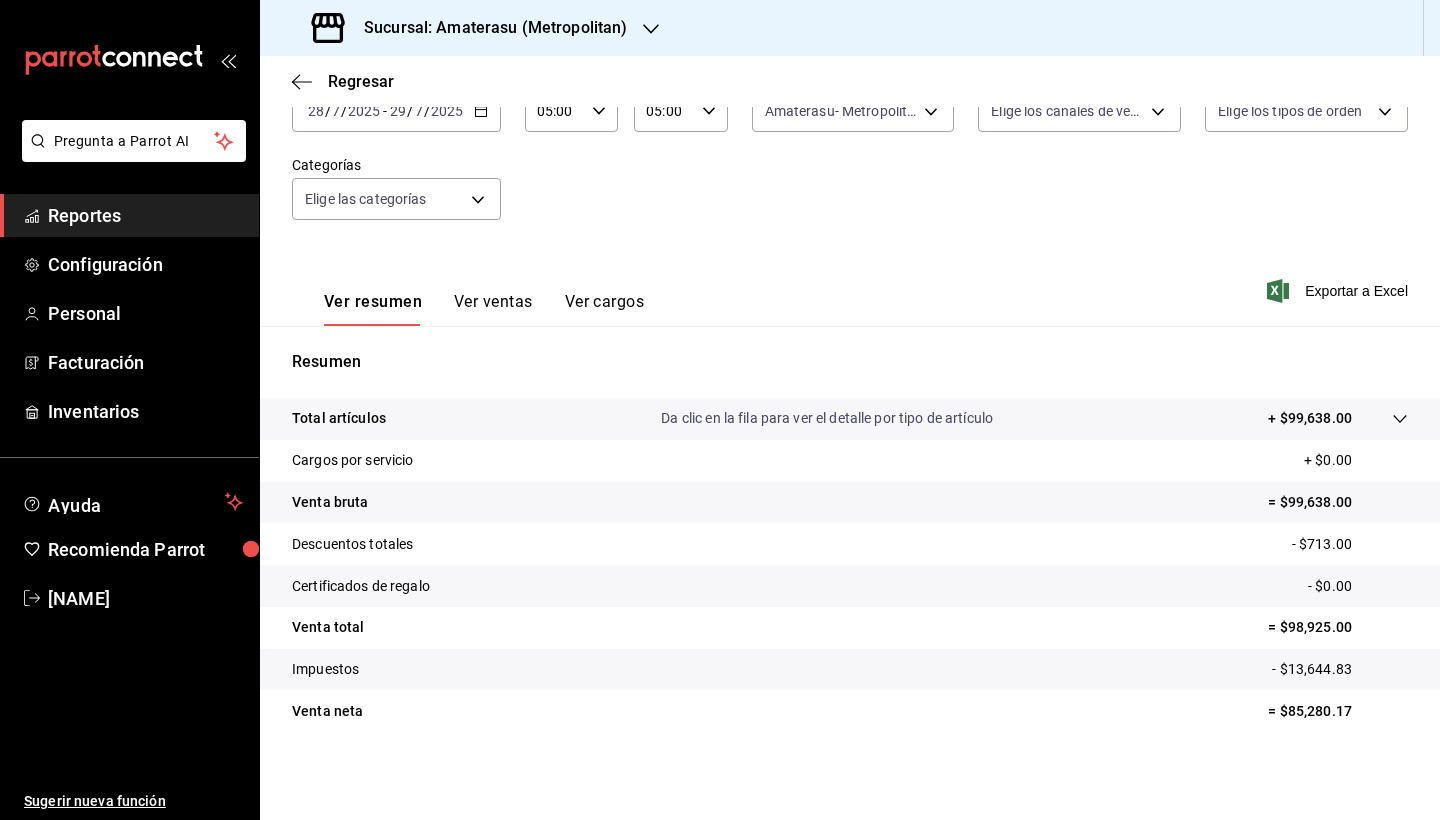 click at bounding box center (1380, 418) 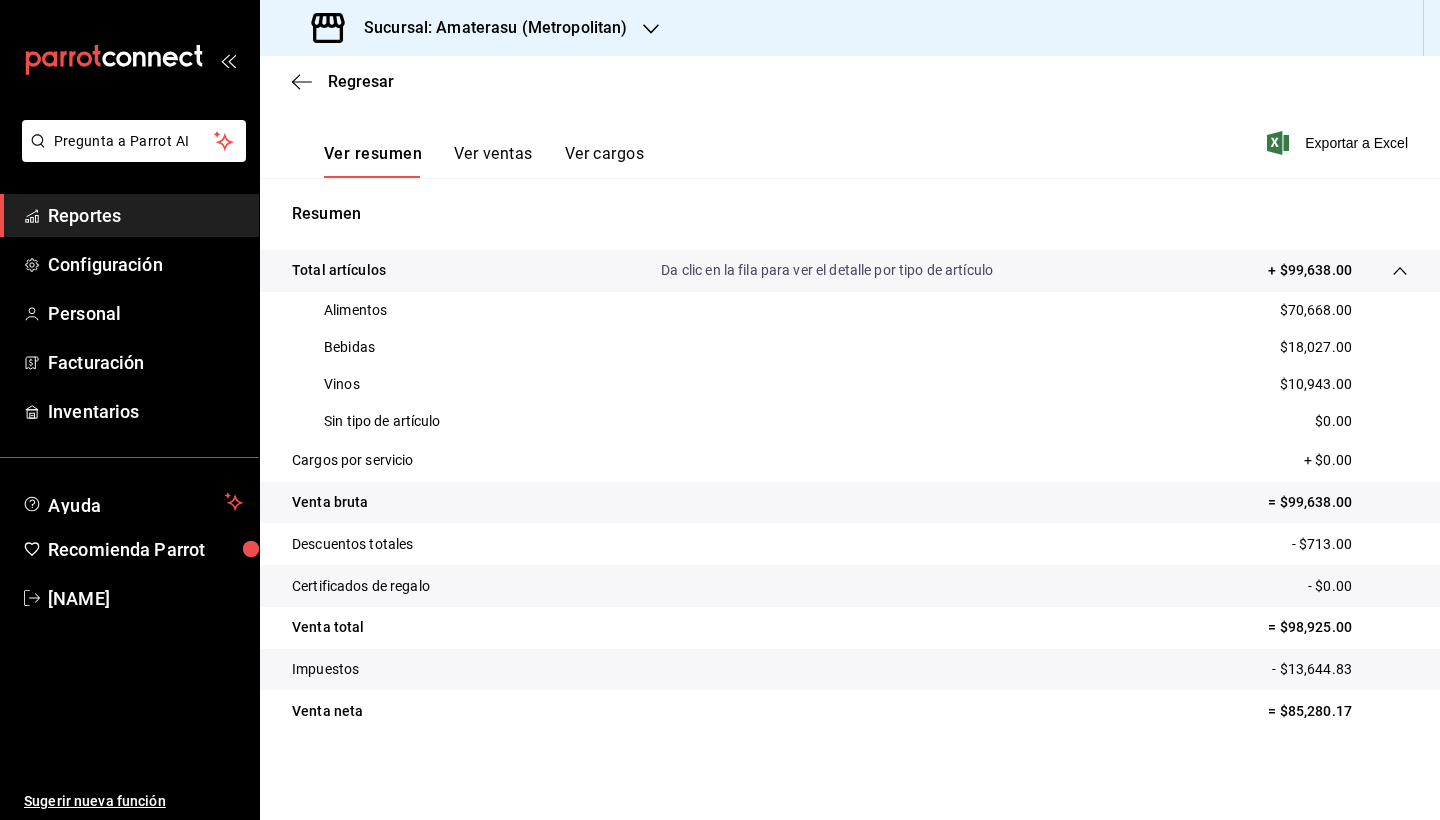 scroll, scrollTop: 286, scrollLeft: 0, axis: vertical 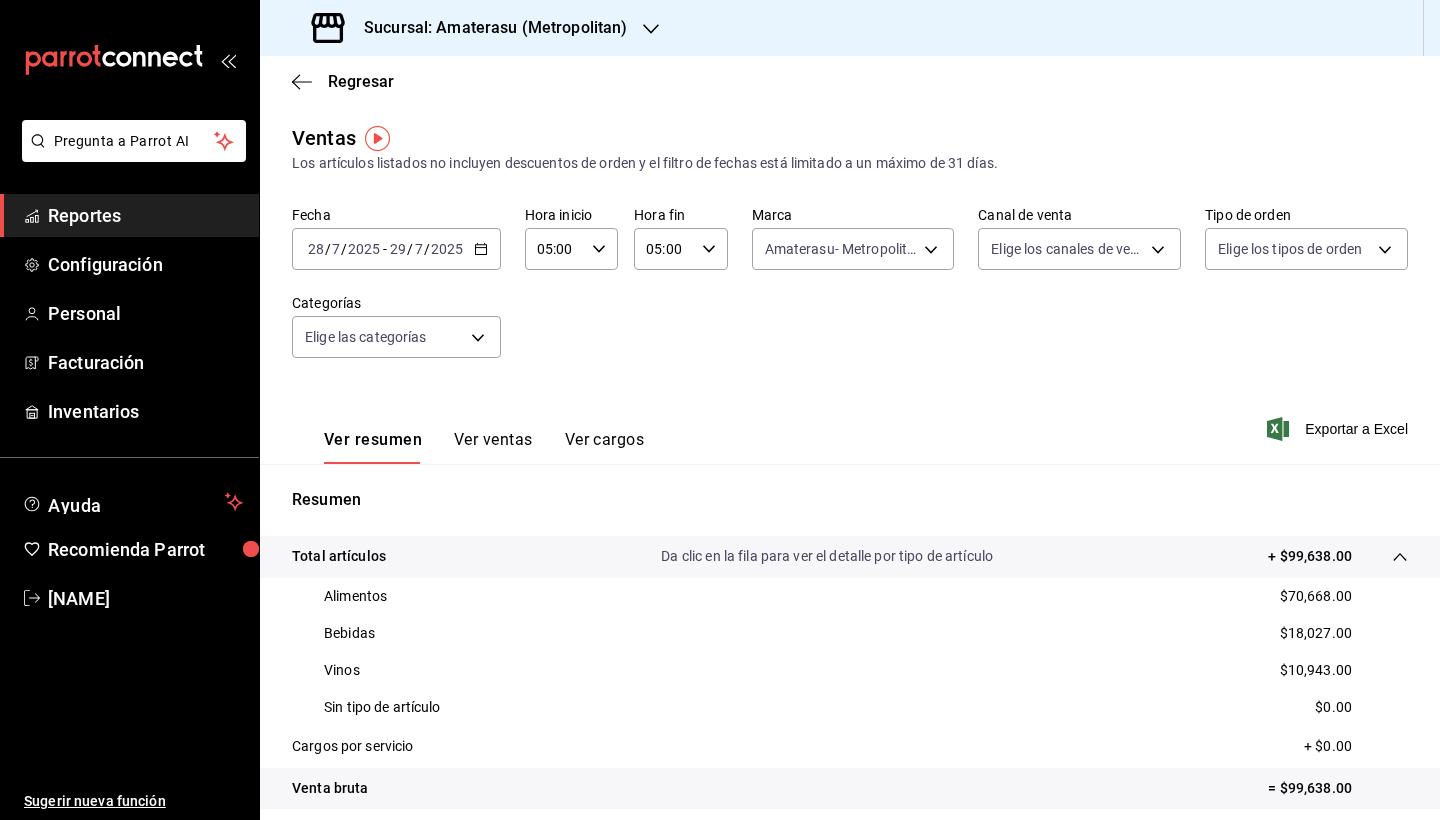 click 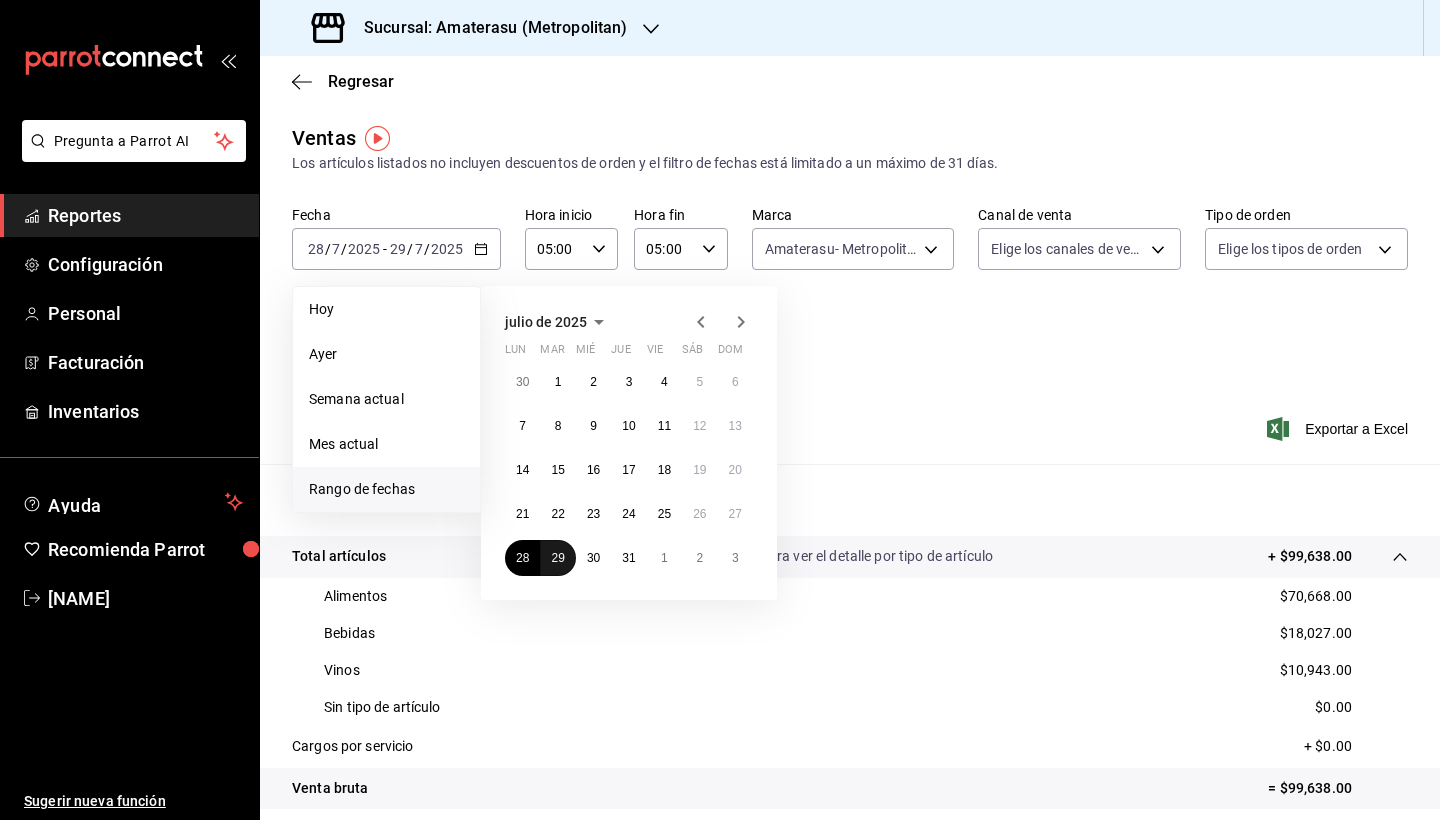 click on "29" at bounding box center [557, 558] 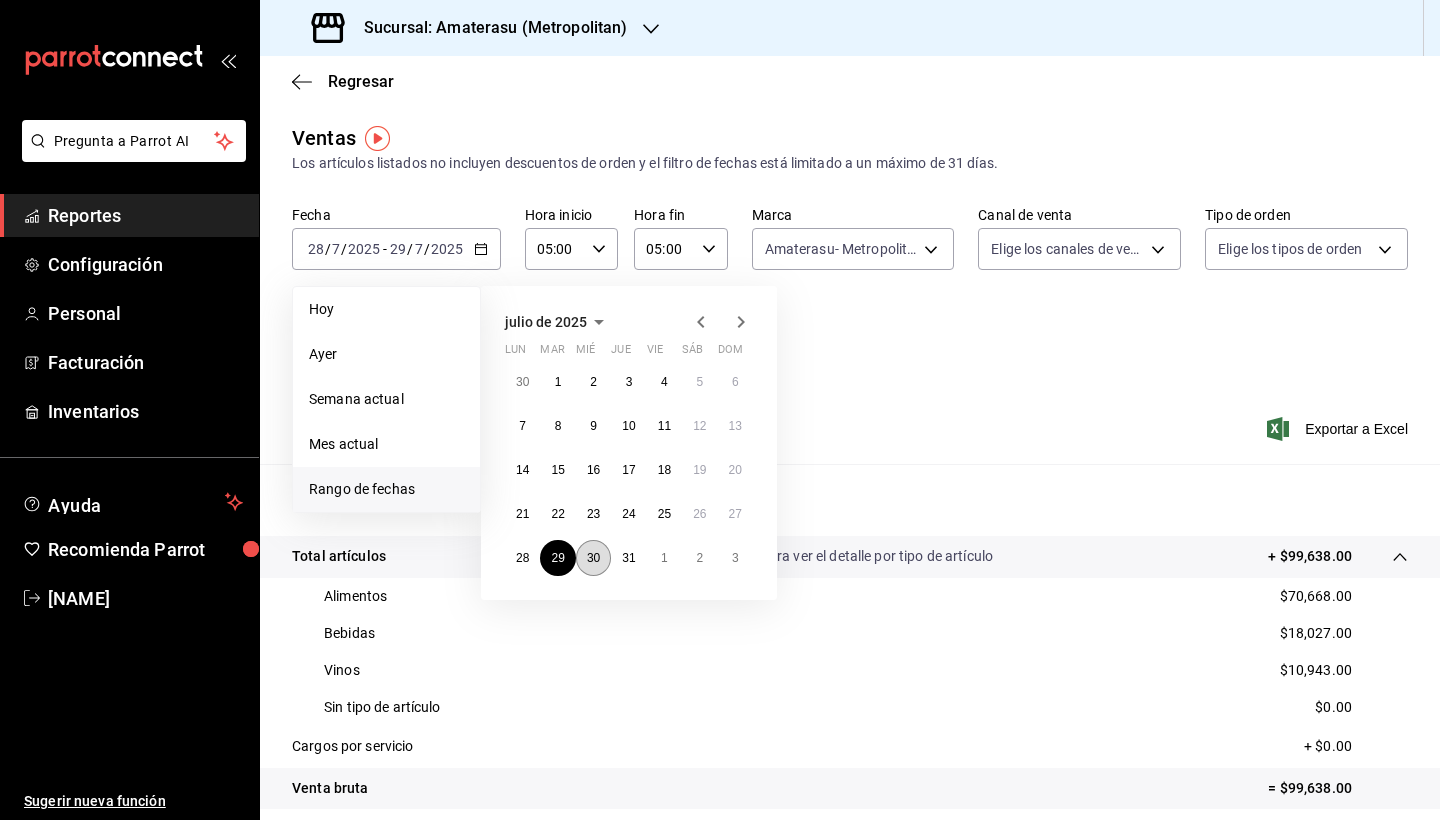 click on "30" at bounding box center (593, 558) 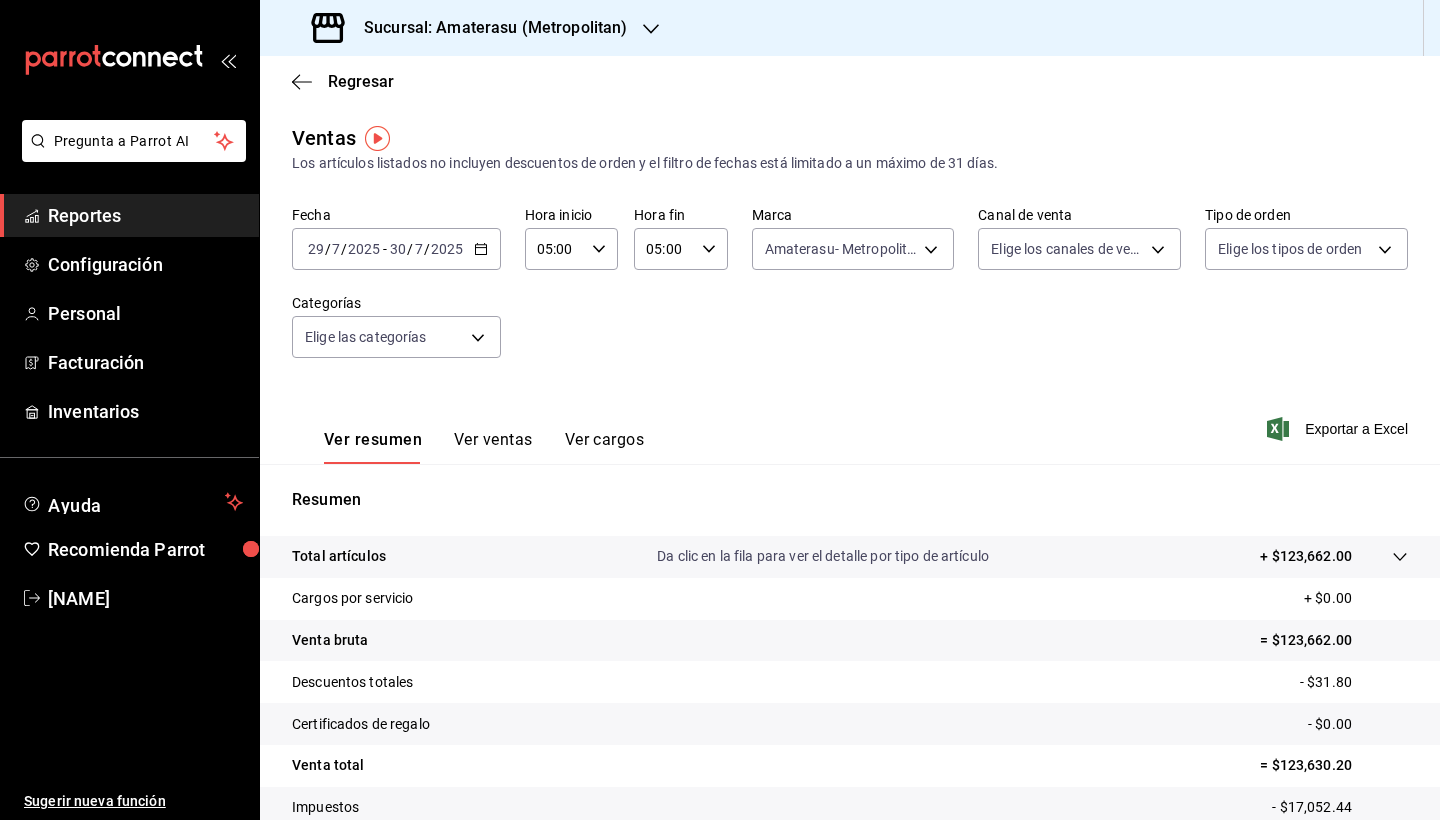 click 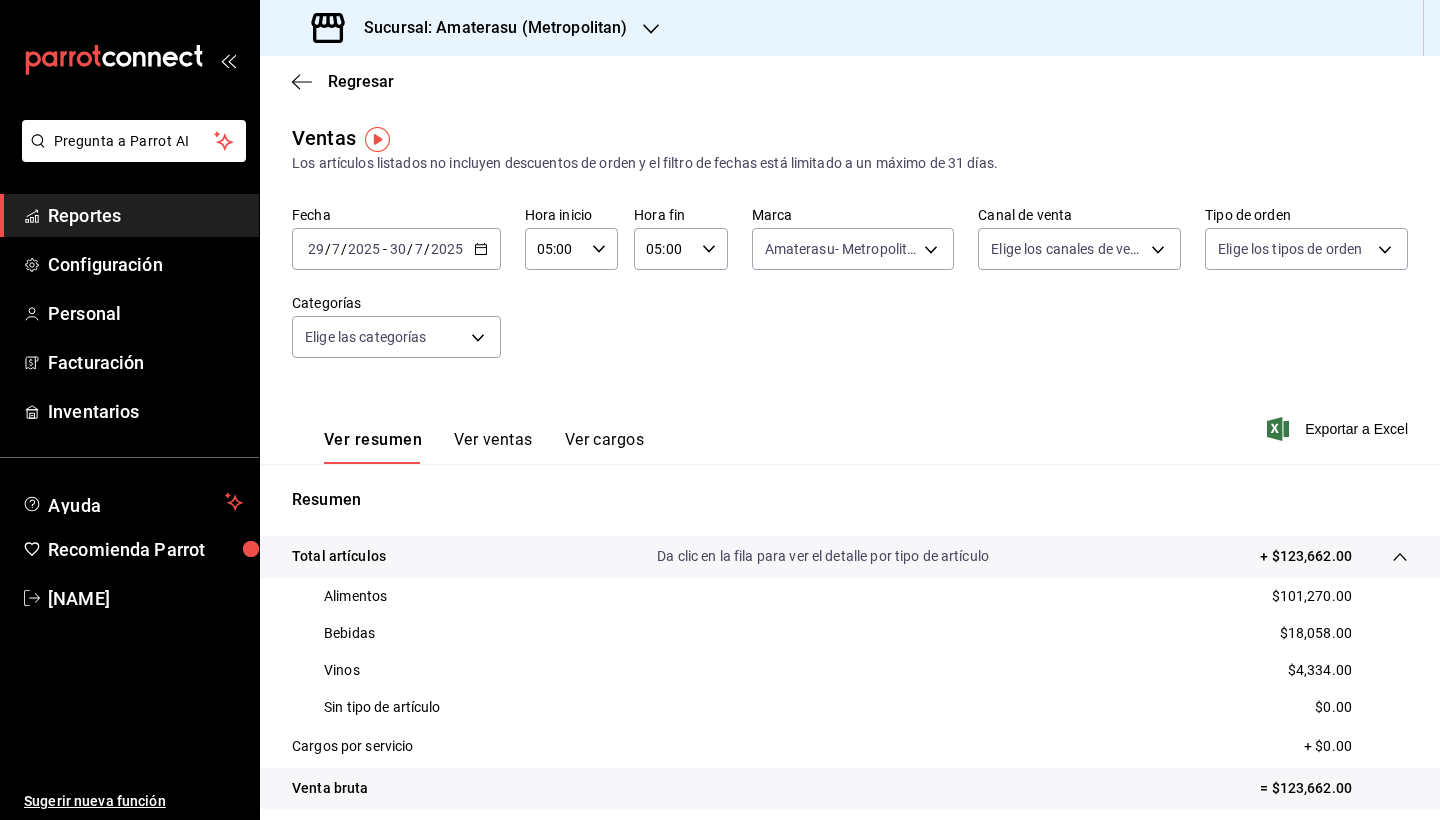 scroll, scrollTop: 0, scrollLeft: 0, axis: both 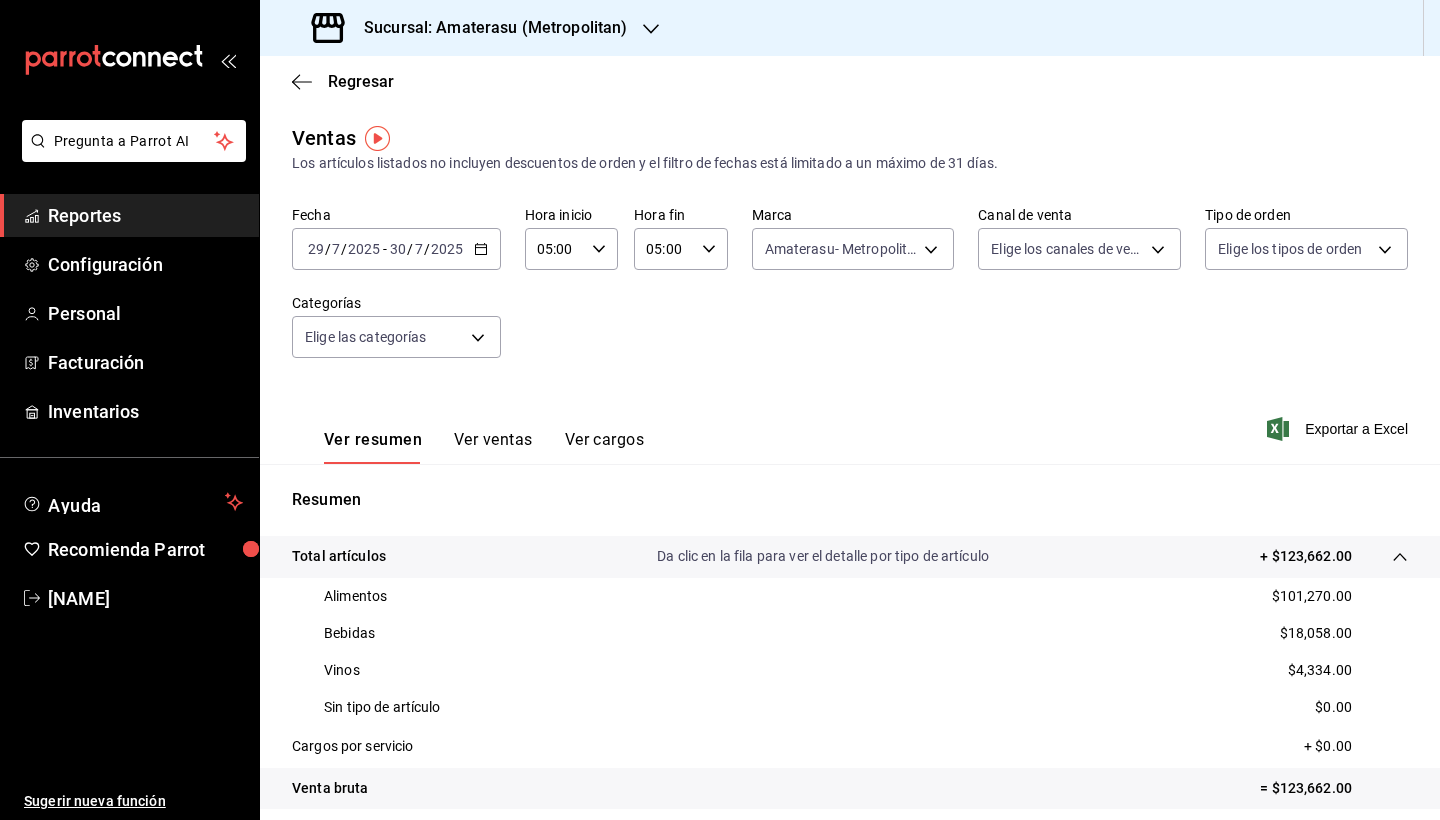click on "[DATE] [DATE] - [DATE] [DATE]" at bounding box center (396, 249) 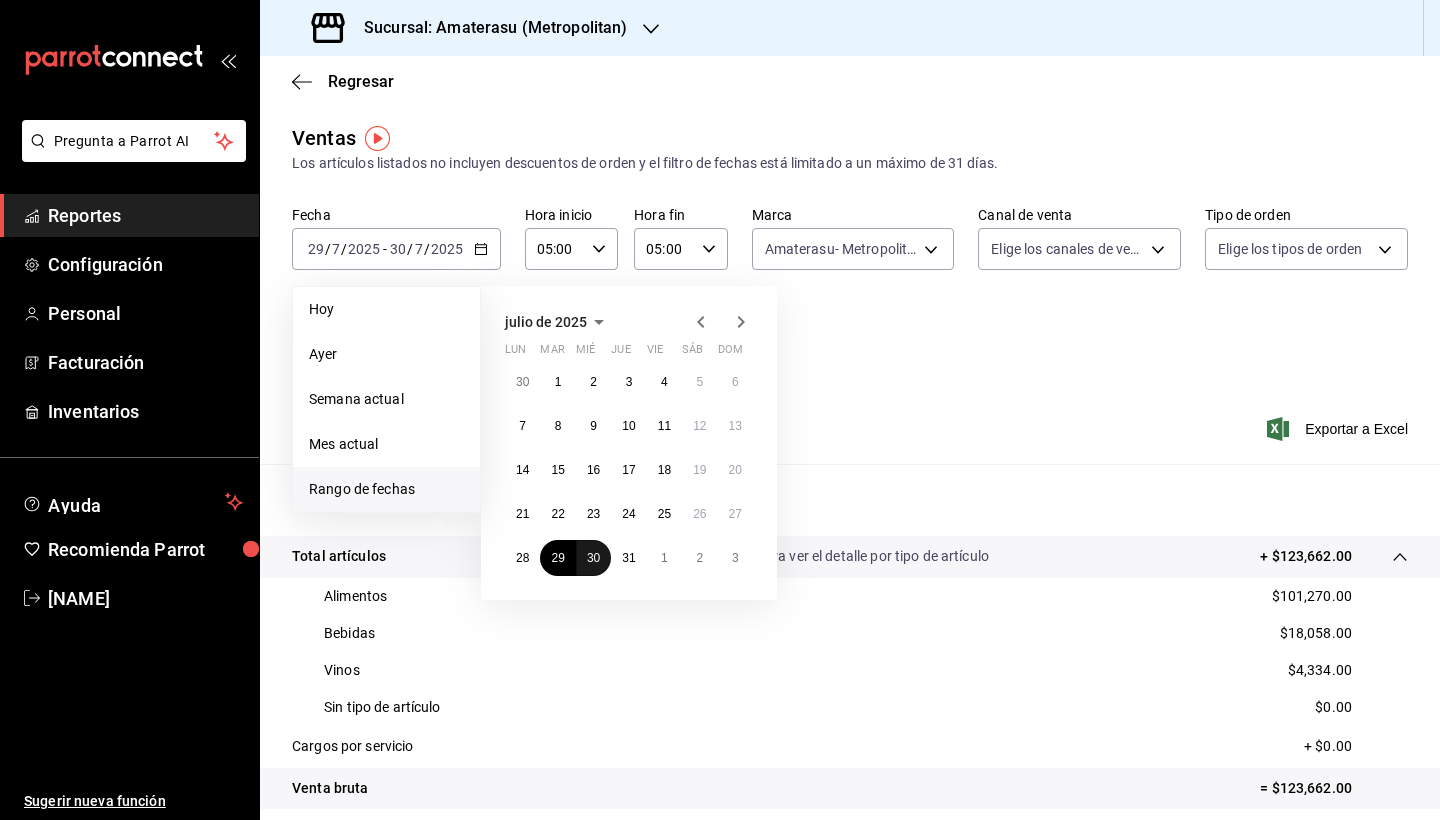 click on "30" at bounding box center (593, 558) 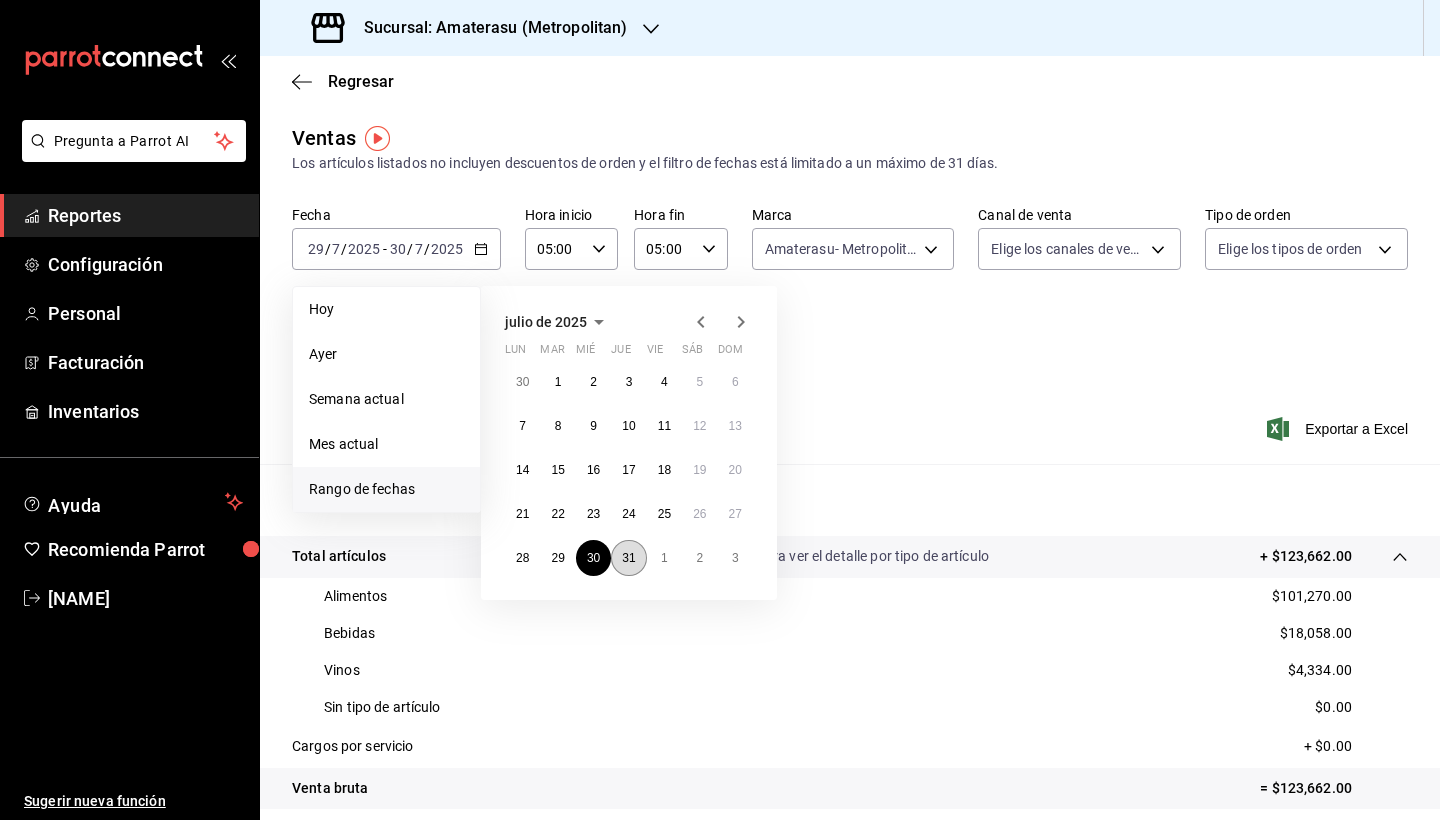 click on "31" at bounding box center [628, 558] 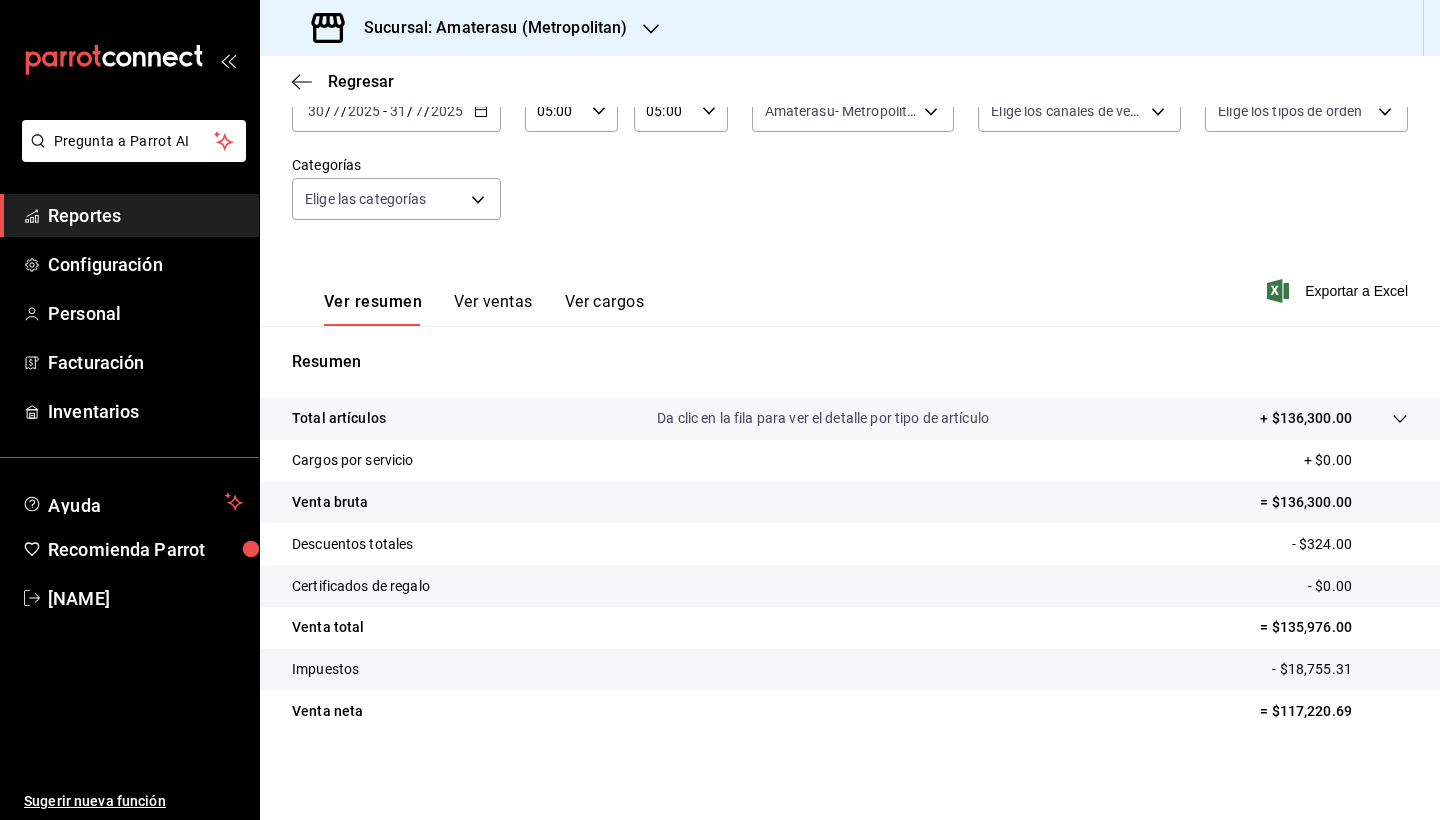 scroll, scrollTop: 138, scrollLeft: 0, axis: vertical 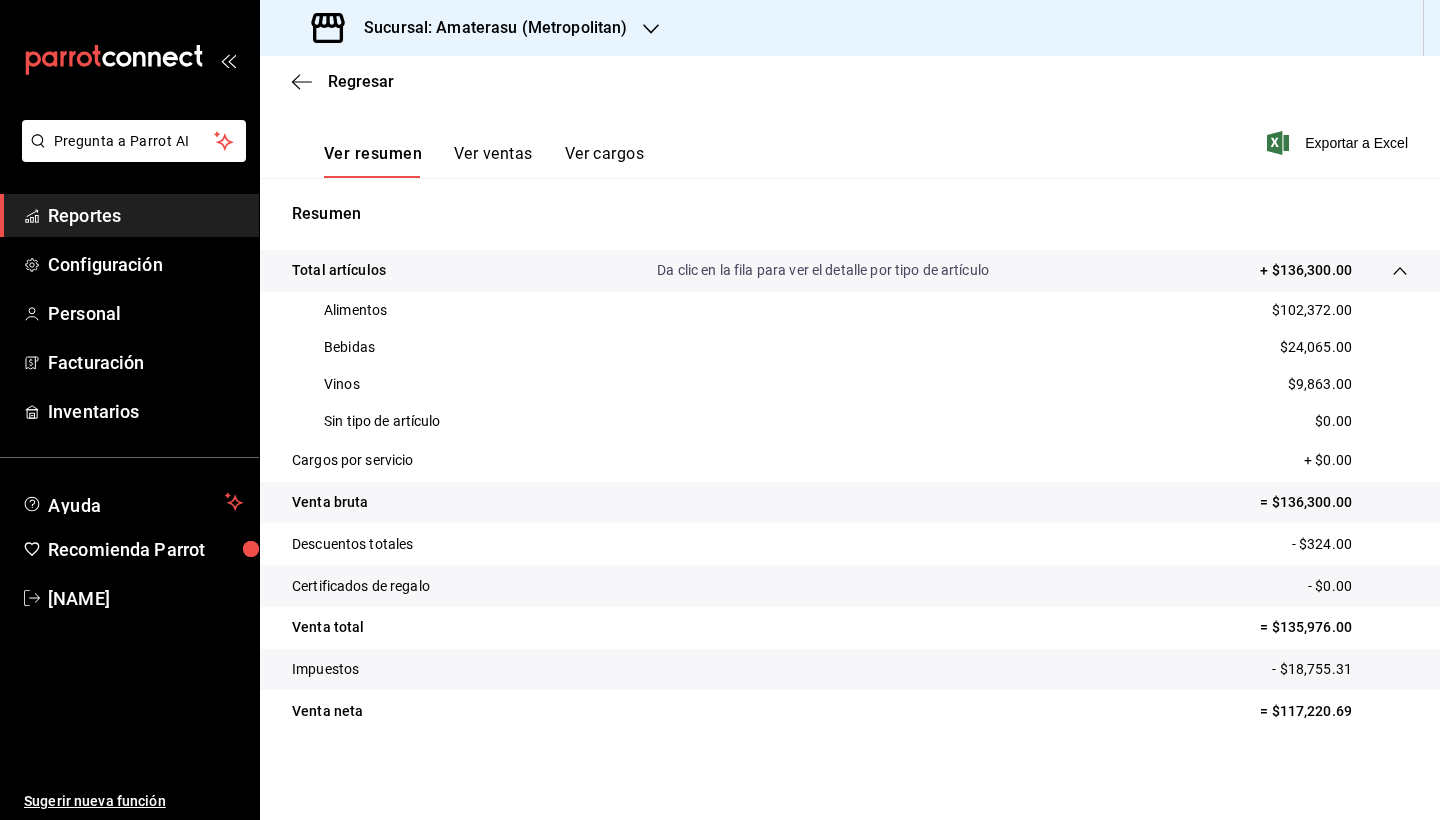 click on "Sucursal: Amaterasu (Metropolitan)" at bounding box center (471, 28) 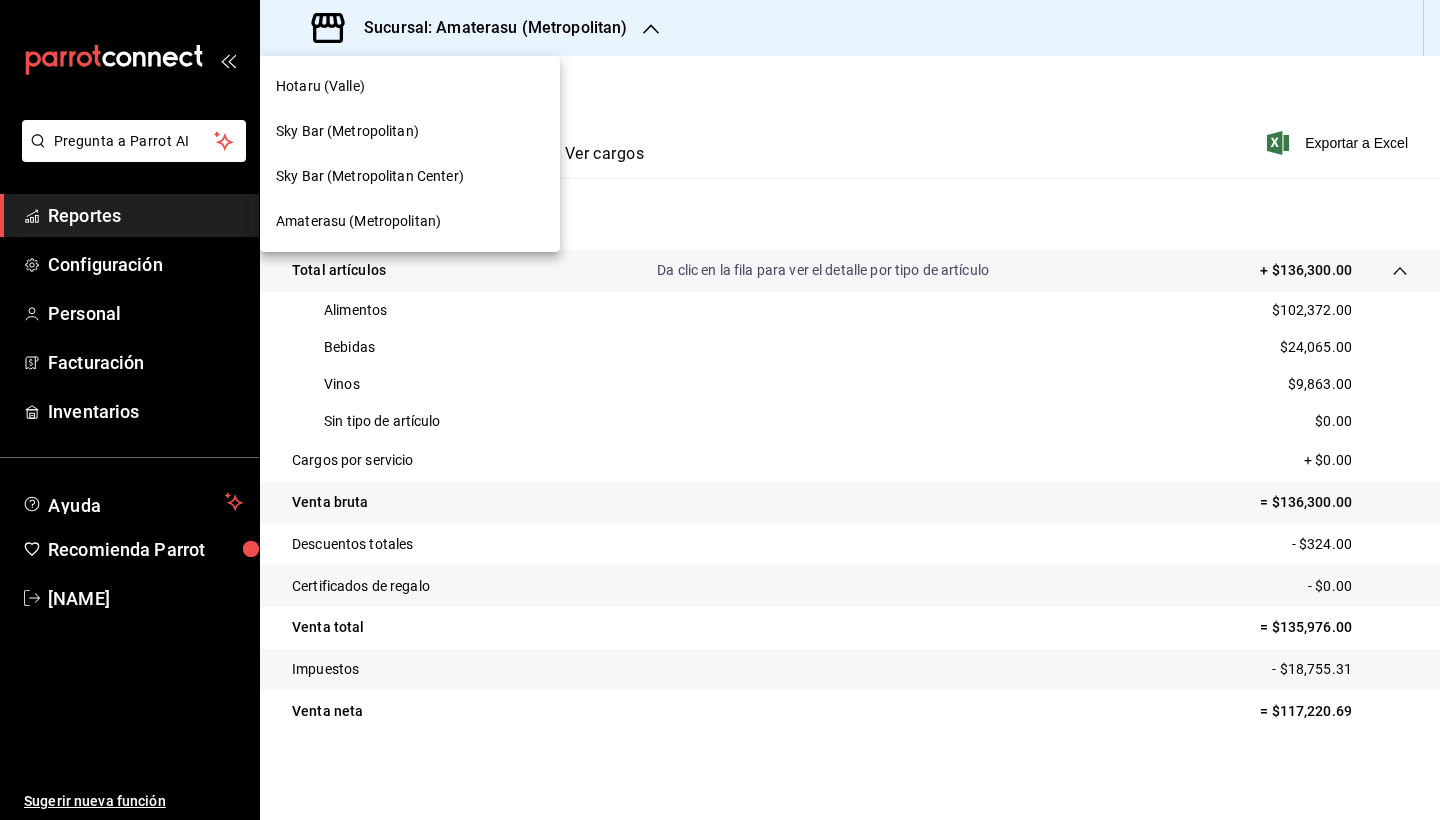 click at bounding box center (720, 410) 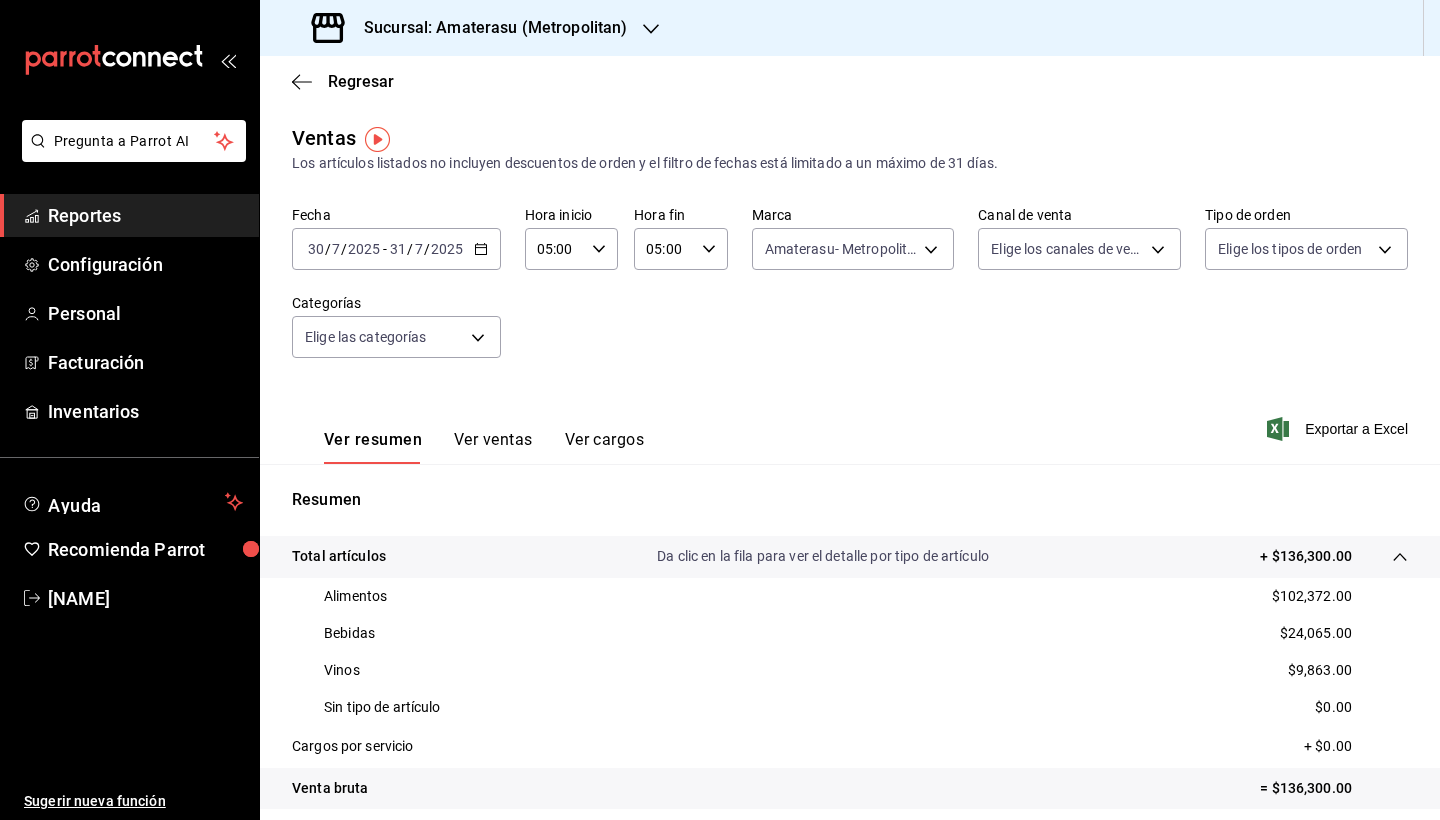 scroll, scrollTop: -1, scrollLeft: 0, axis: vertical 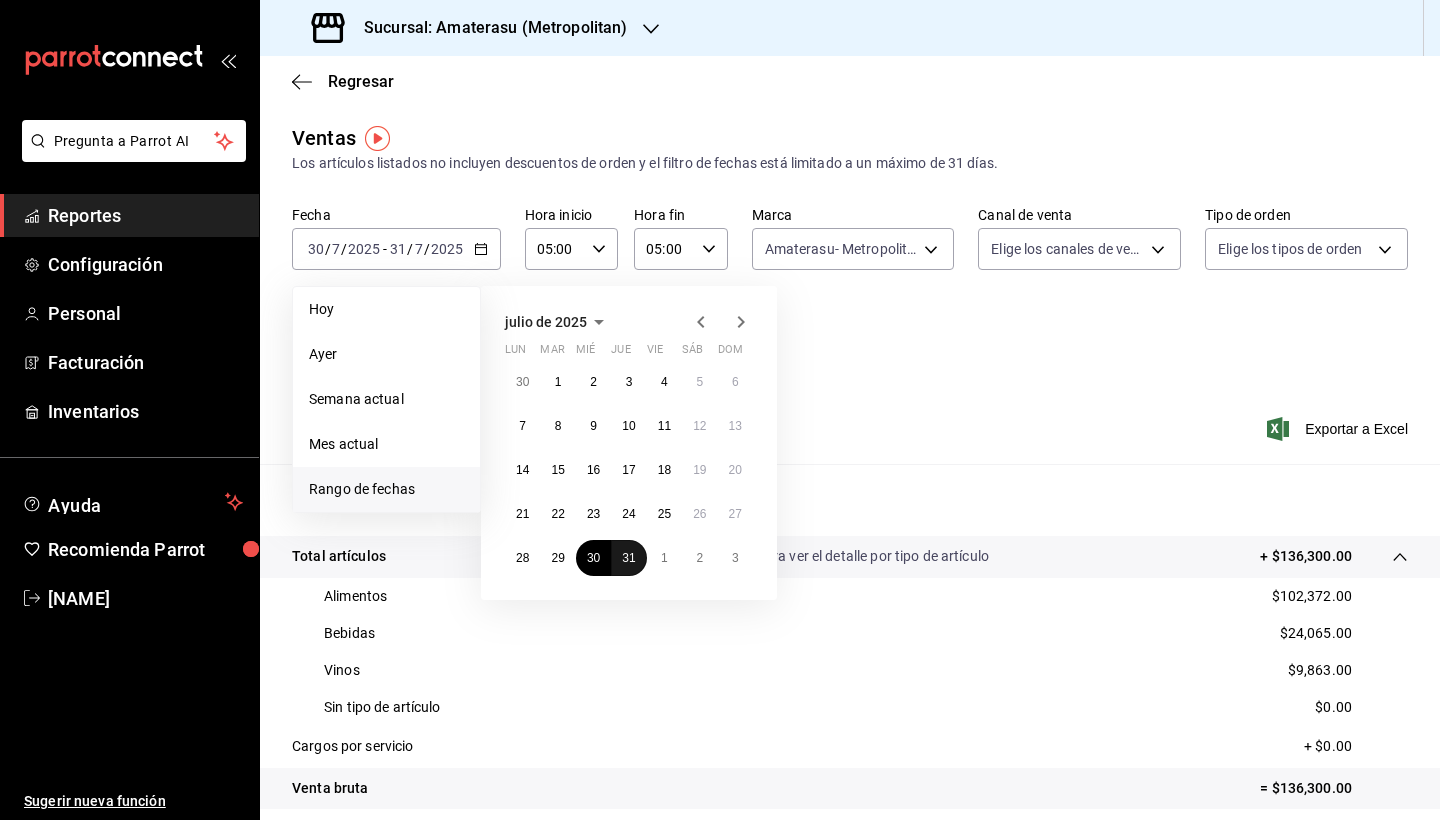 click on "31" at bounding box center (628, 558) 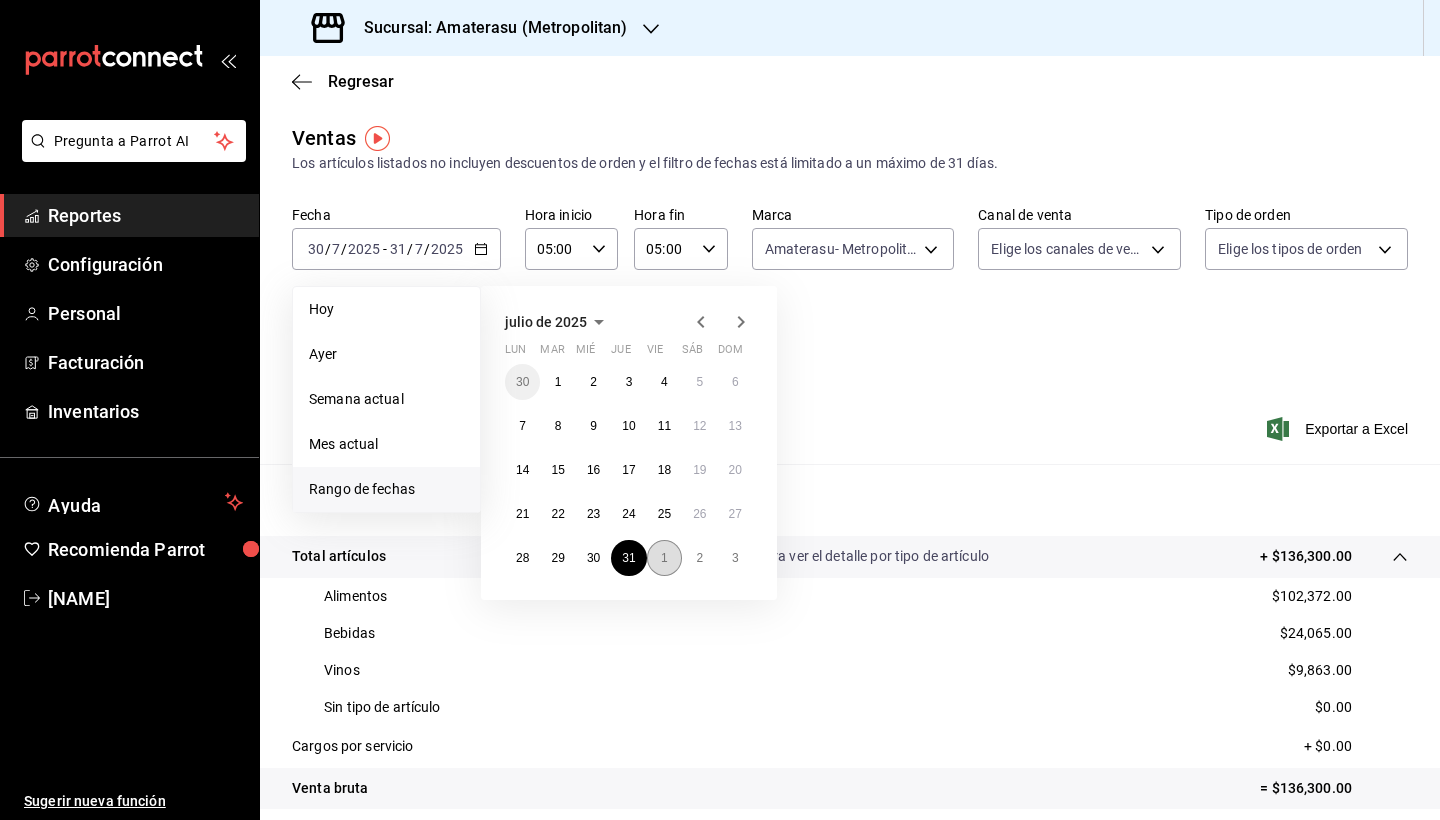 click on "1" at bounding box center [664, 558] 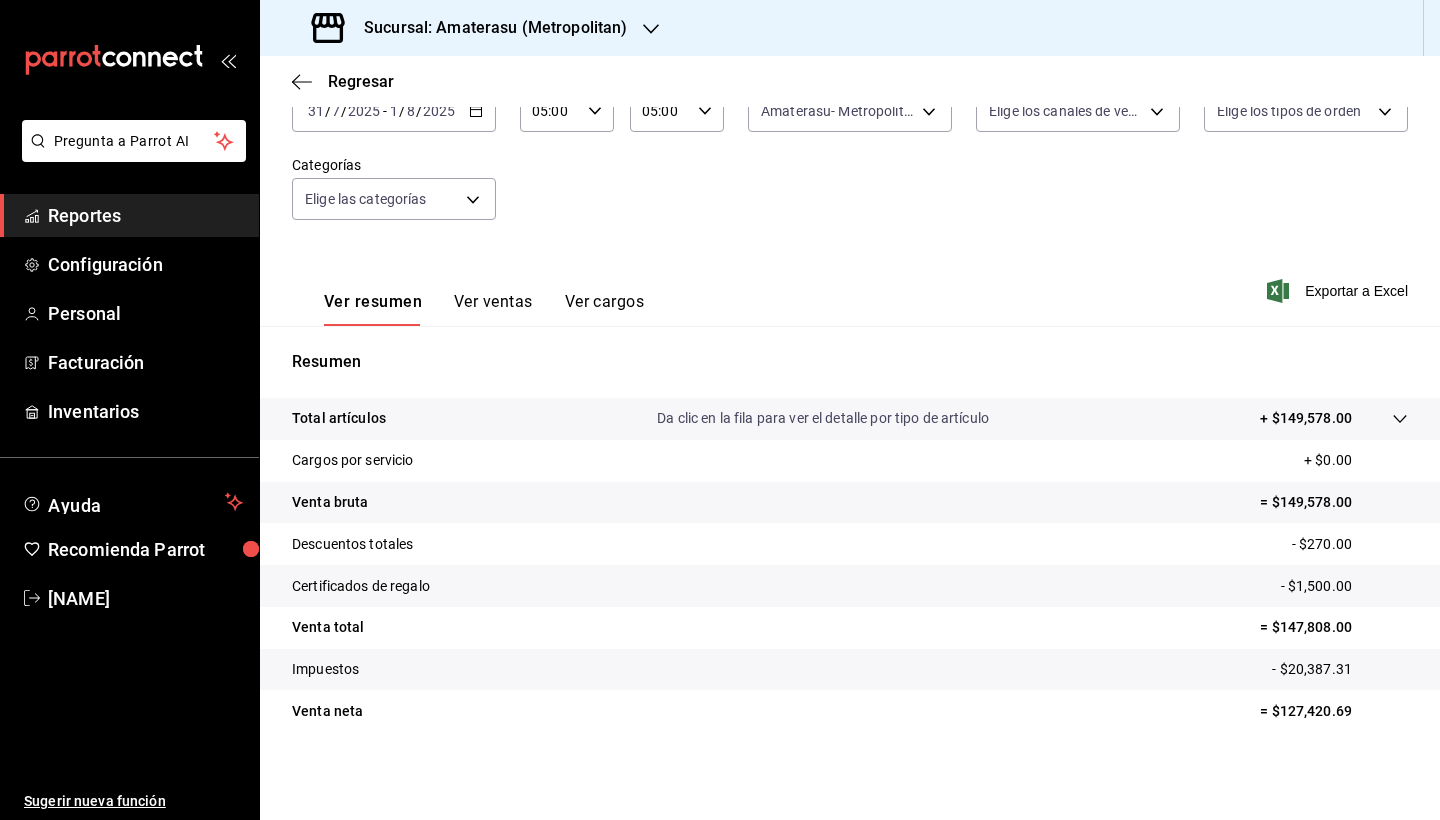scroll, scrollTop: 138, scrollLeft: 0, axis: vertical 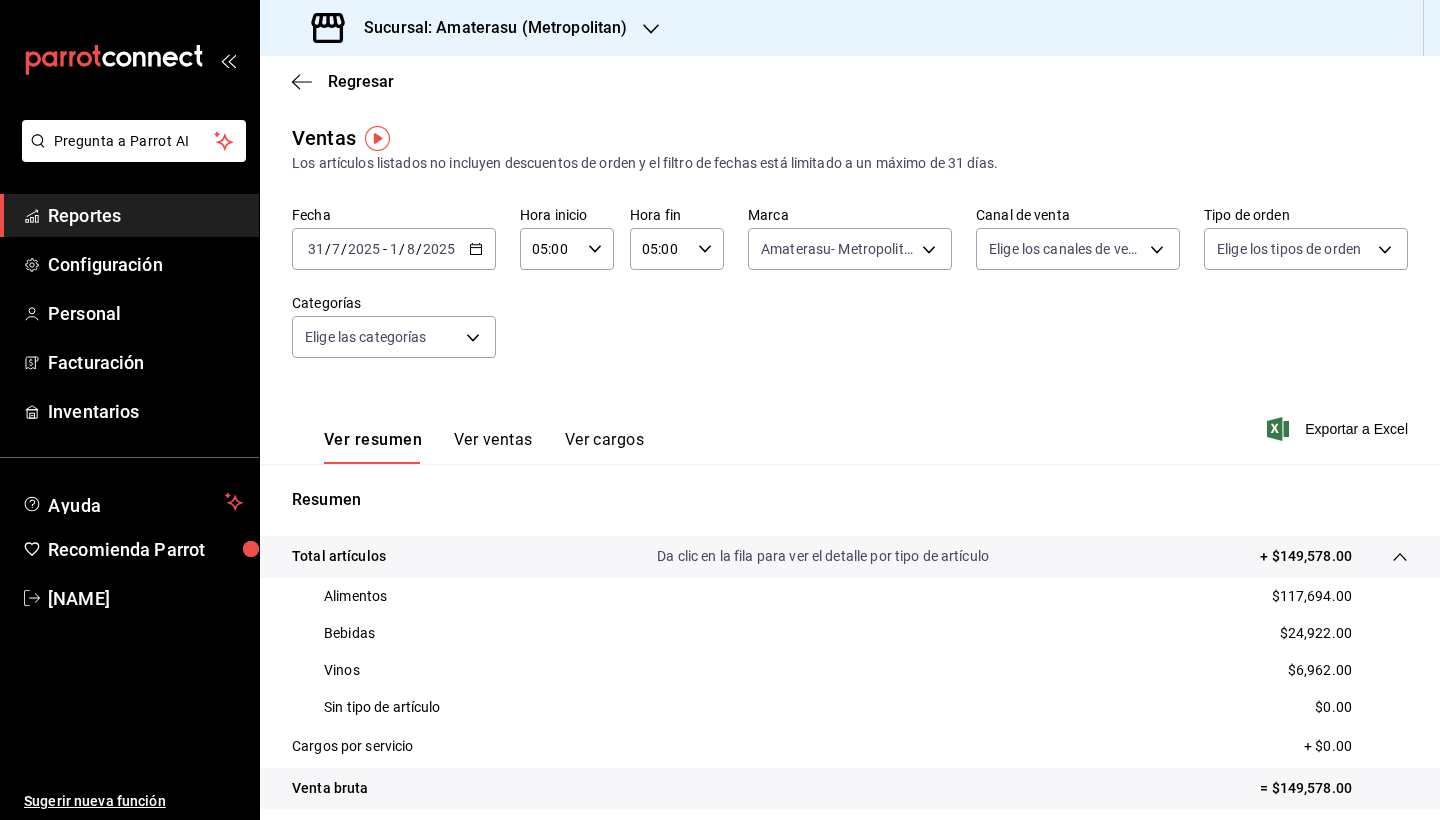 click 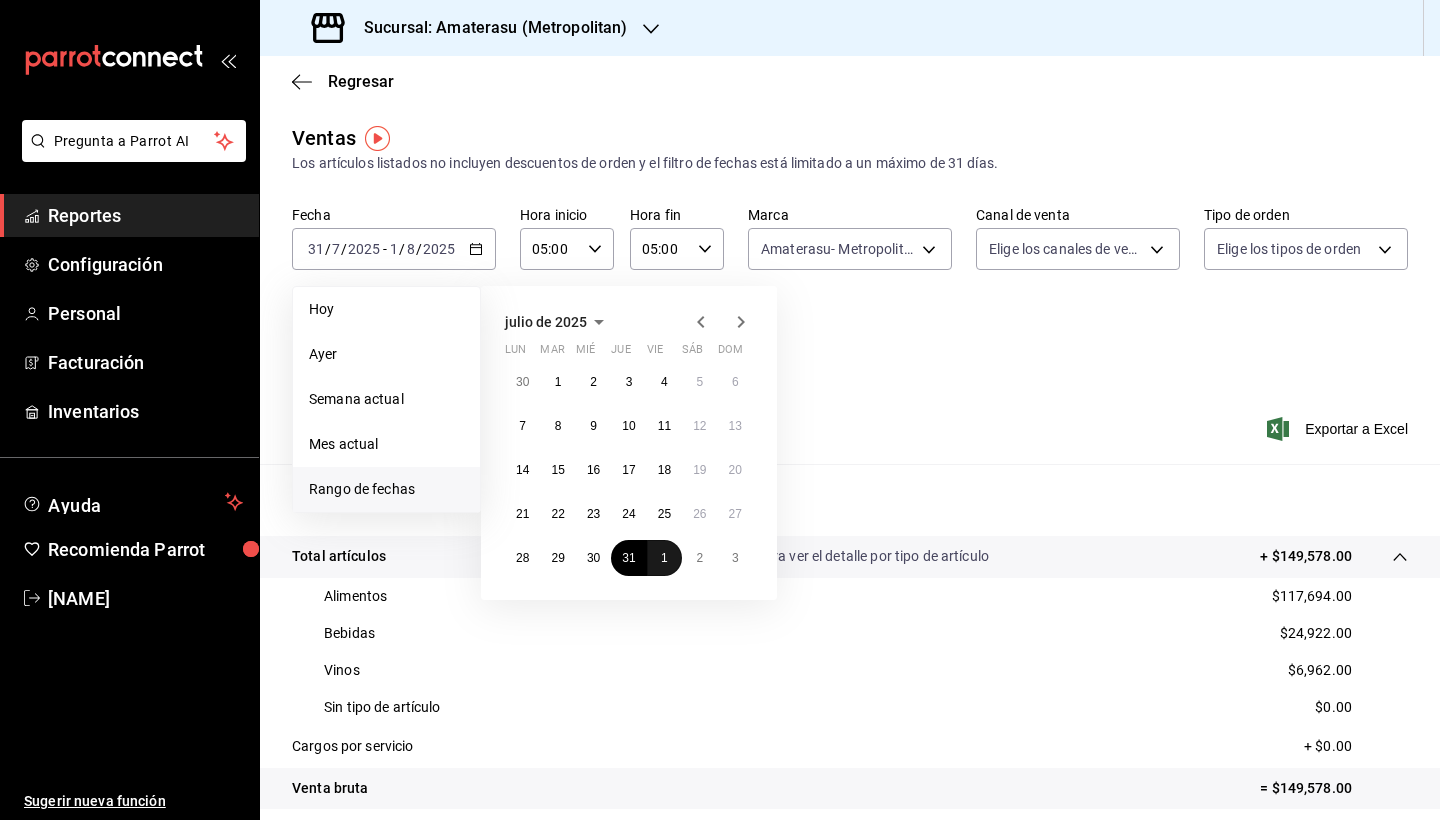 click on "1" at bounding box center (664, 558) 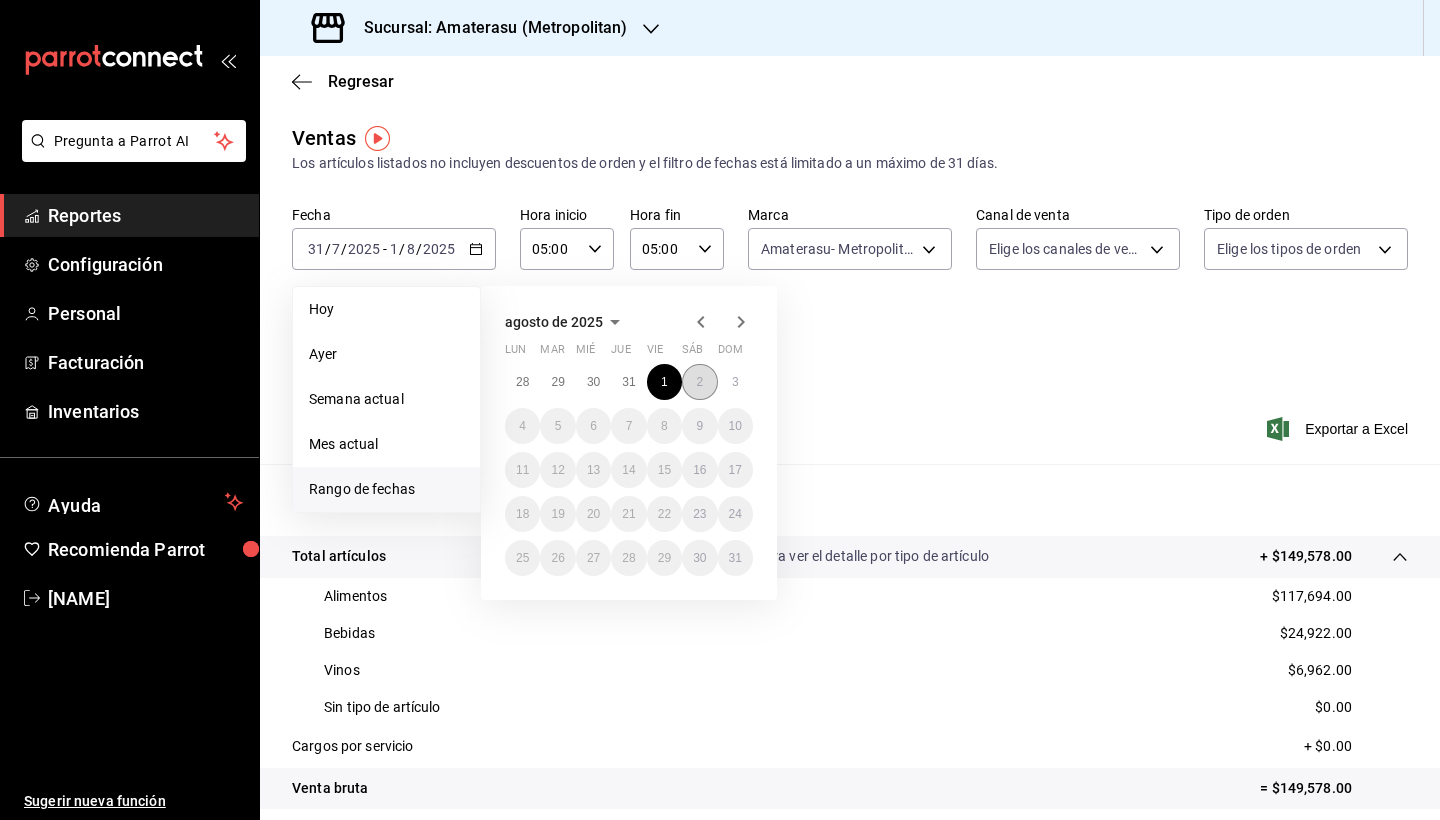 click on "2" at bounding box center (699, 382) 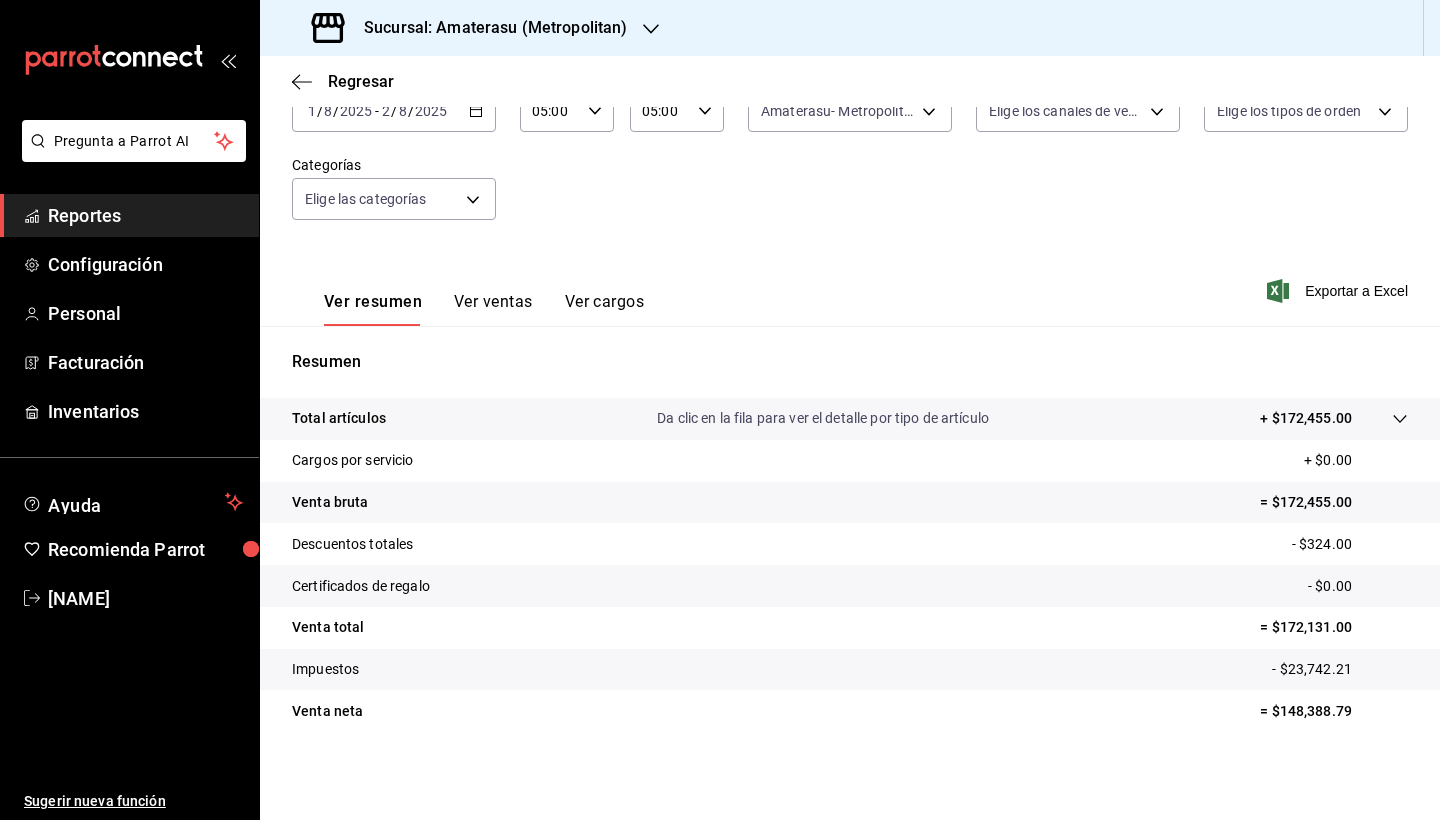 scroll, scrollTop: 138, scrollLeft: 0, axis: vertical 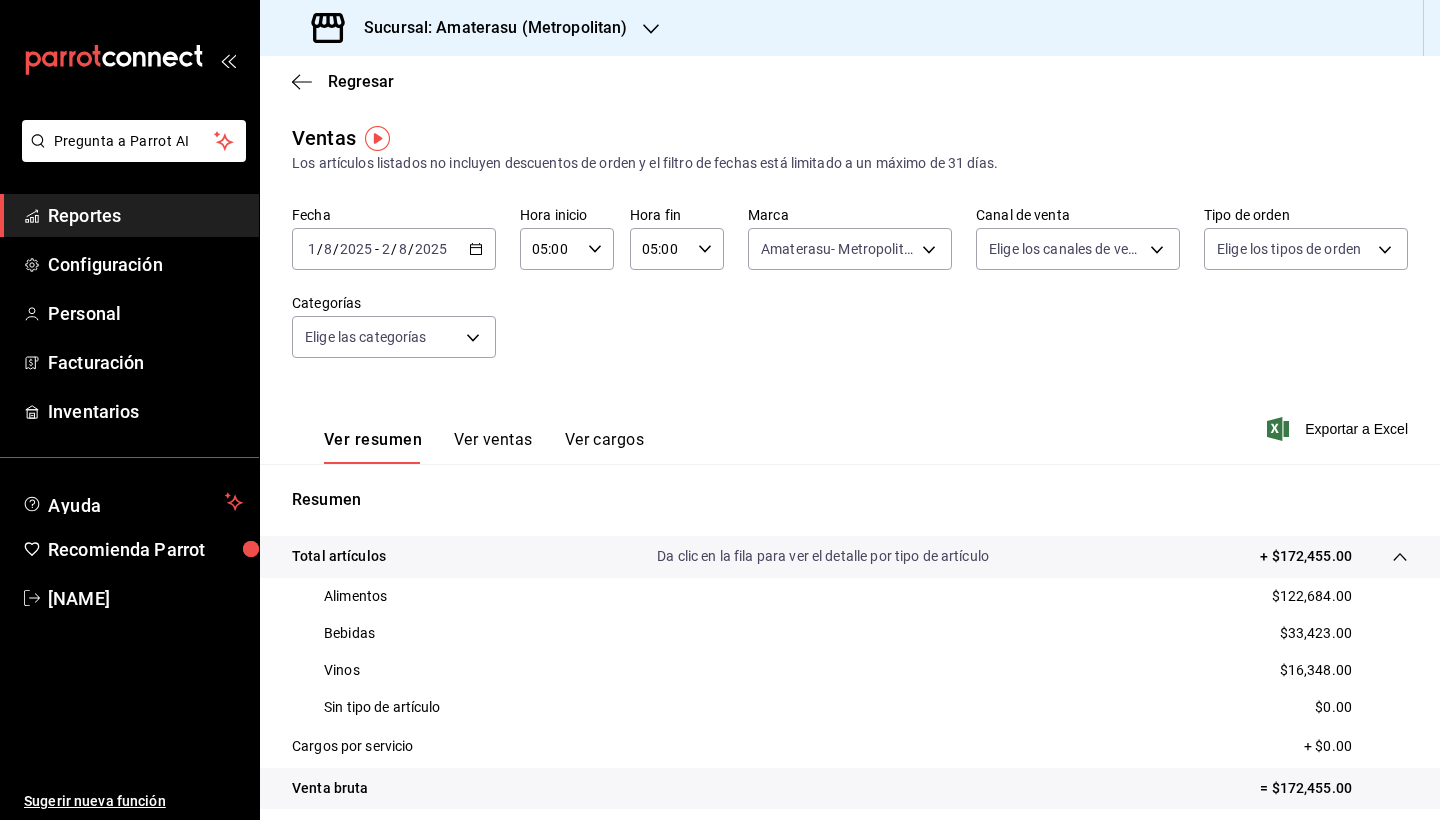 click 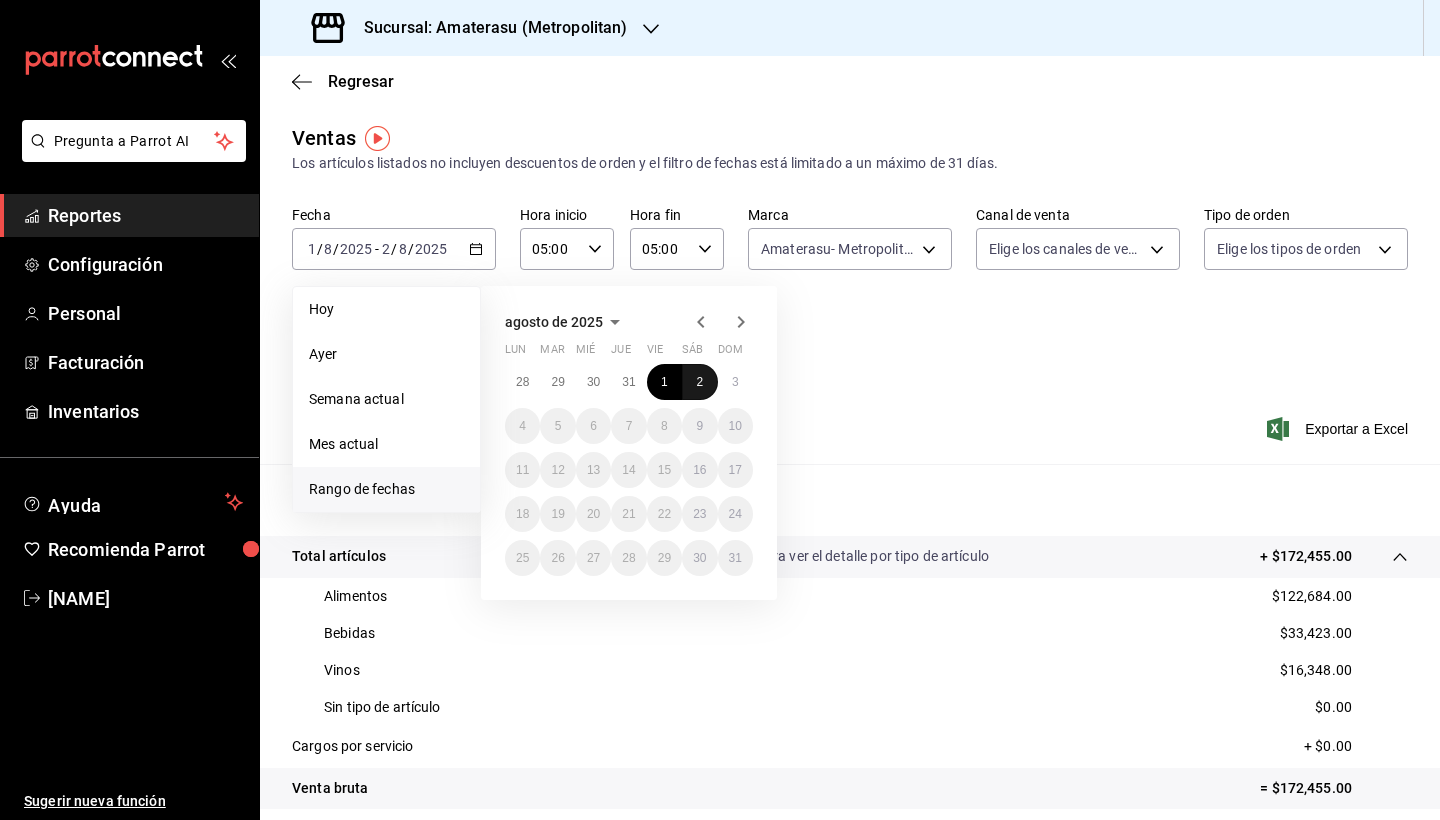click on "2" at bounding box center [699, 382] 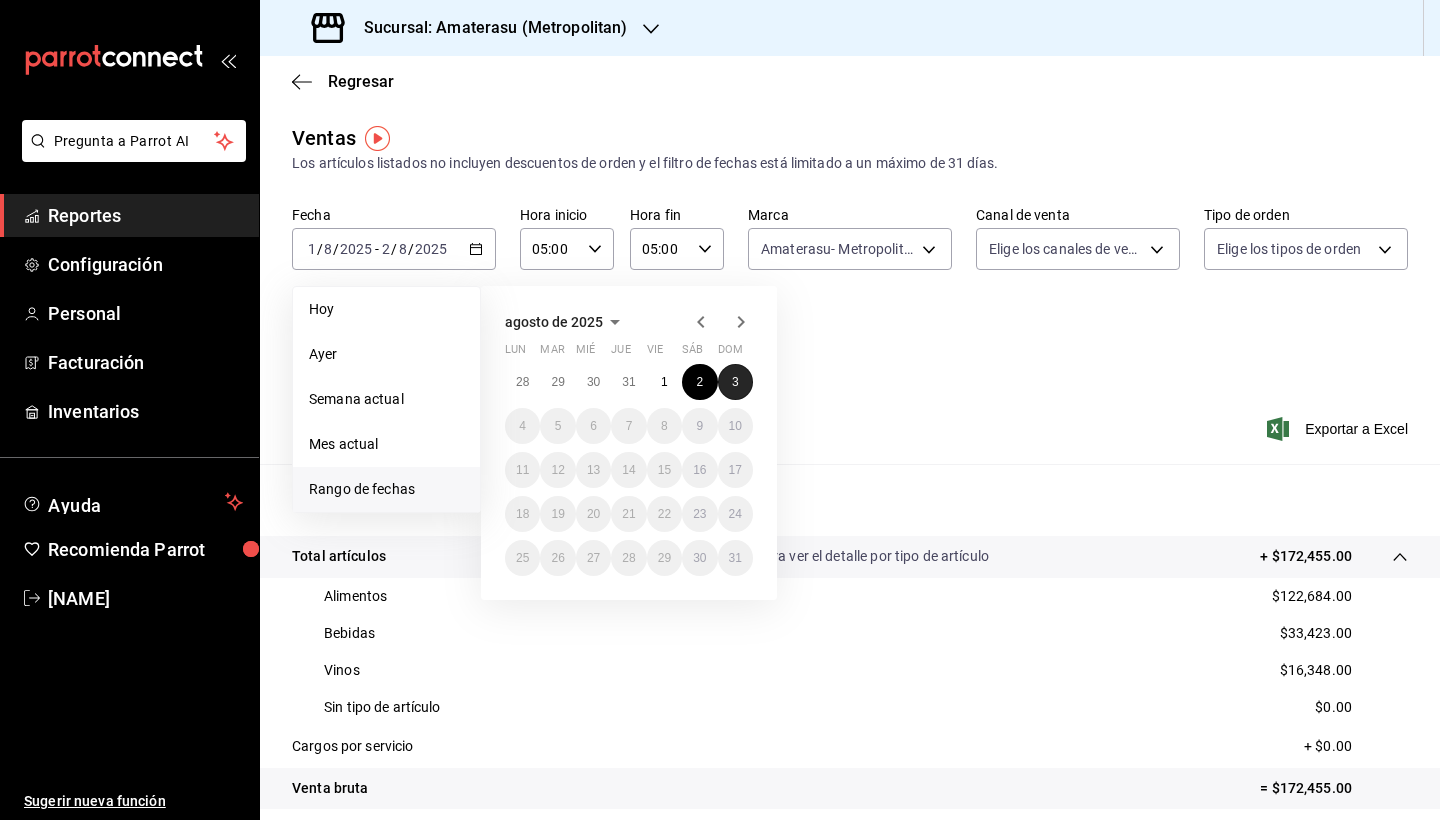 click on "3" at bounding box center [735, 382] 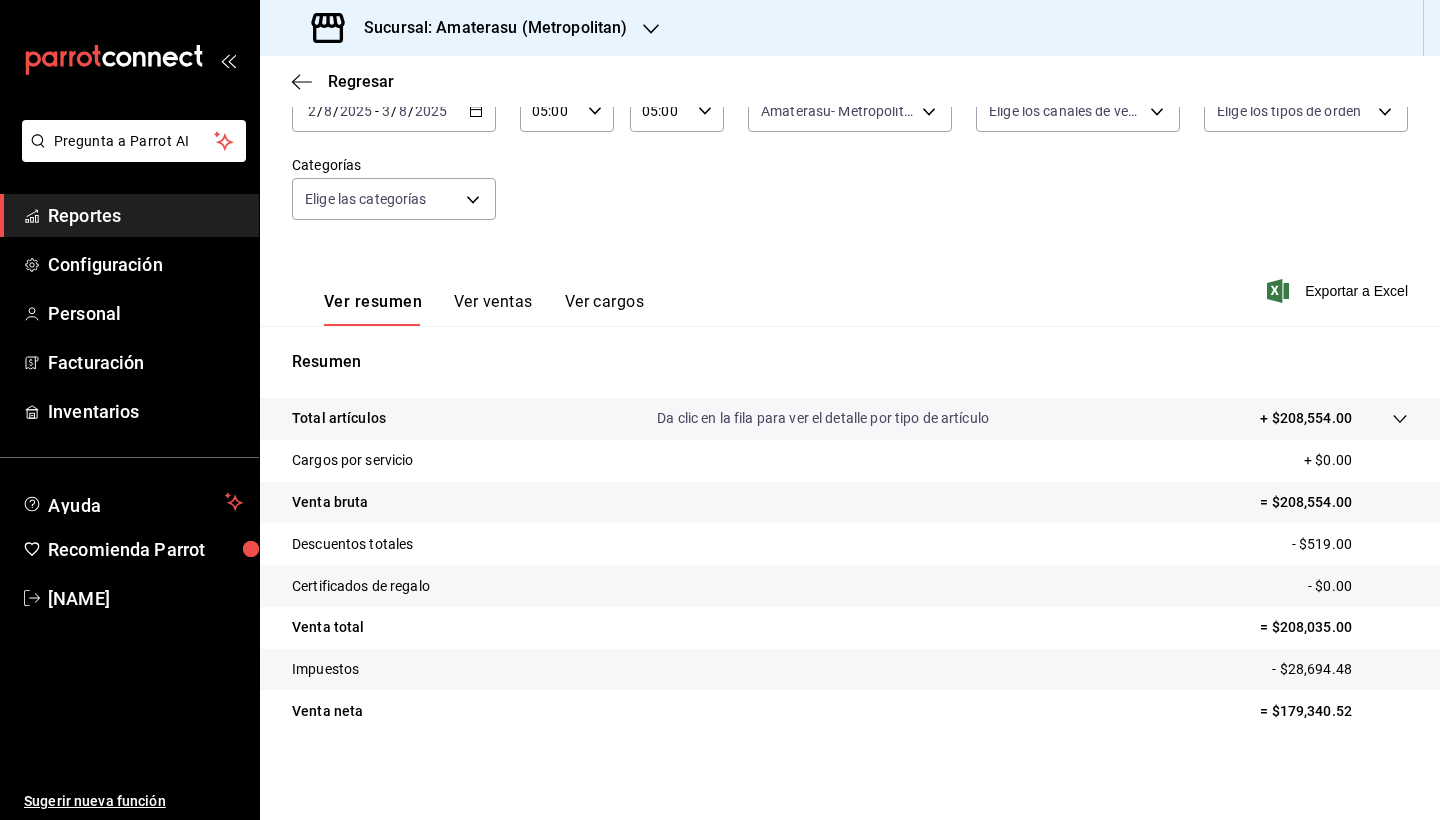 scroll, scrollTop: 138, scrollLeft: 0, axis: vertical 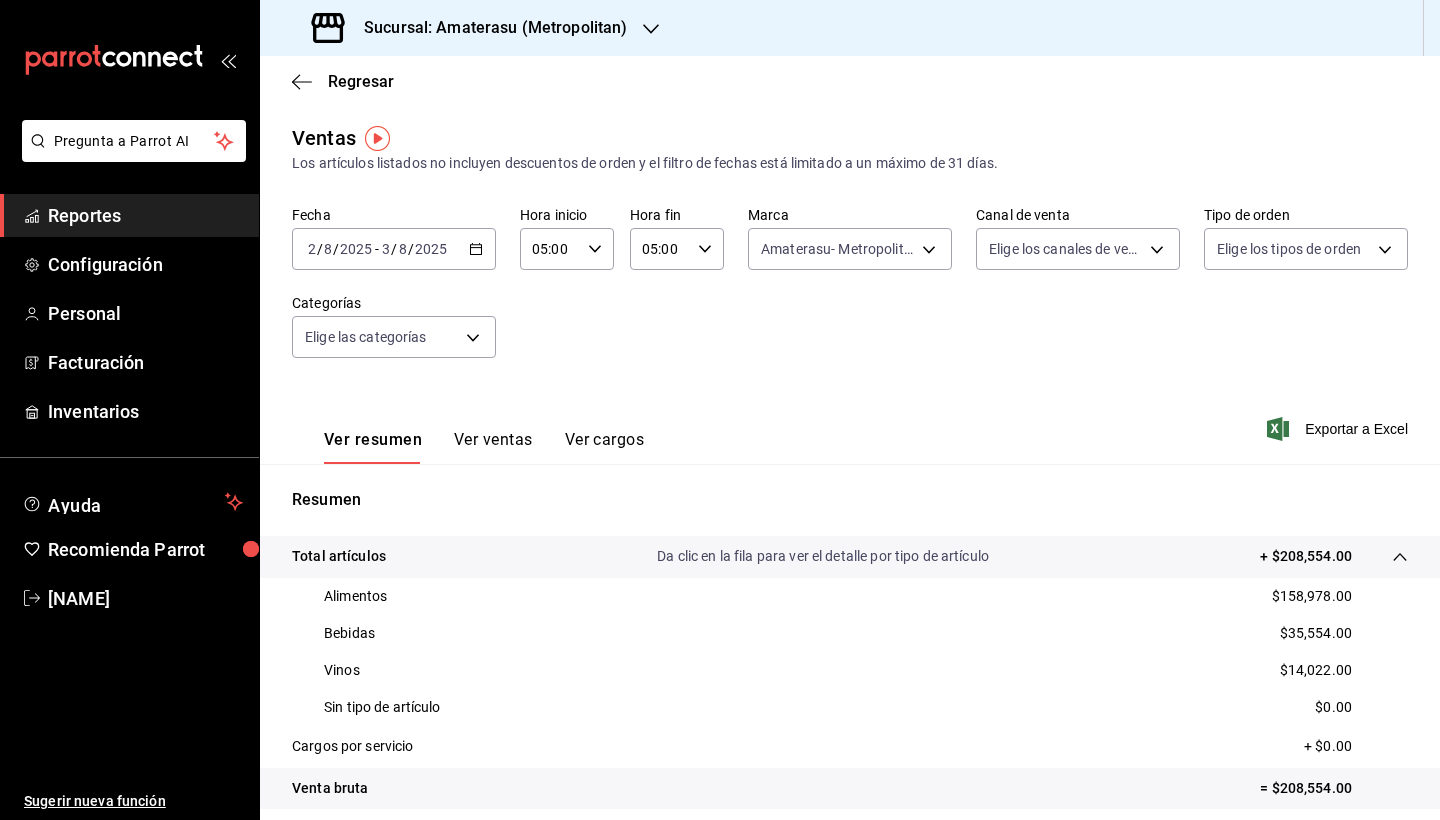 click 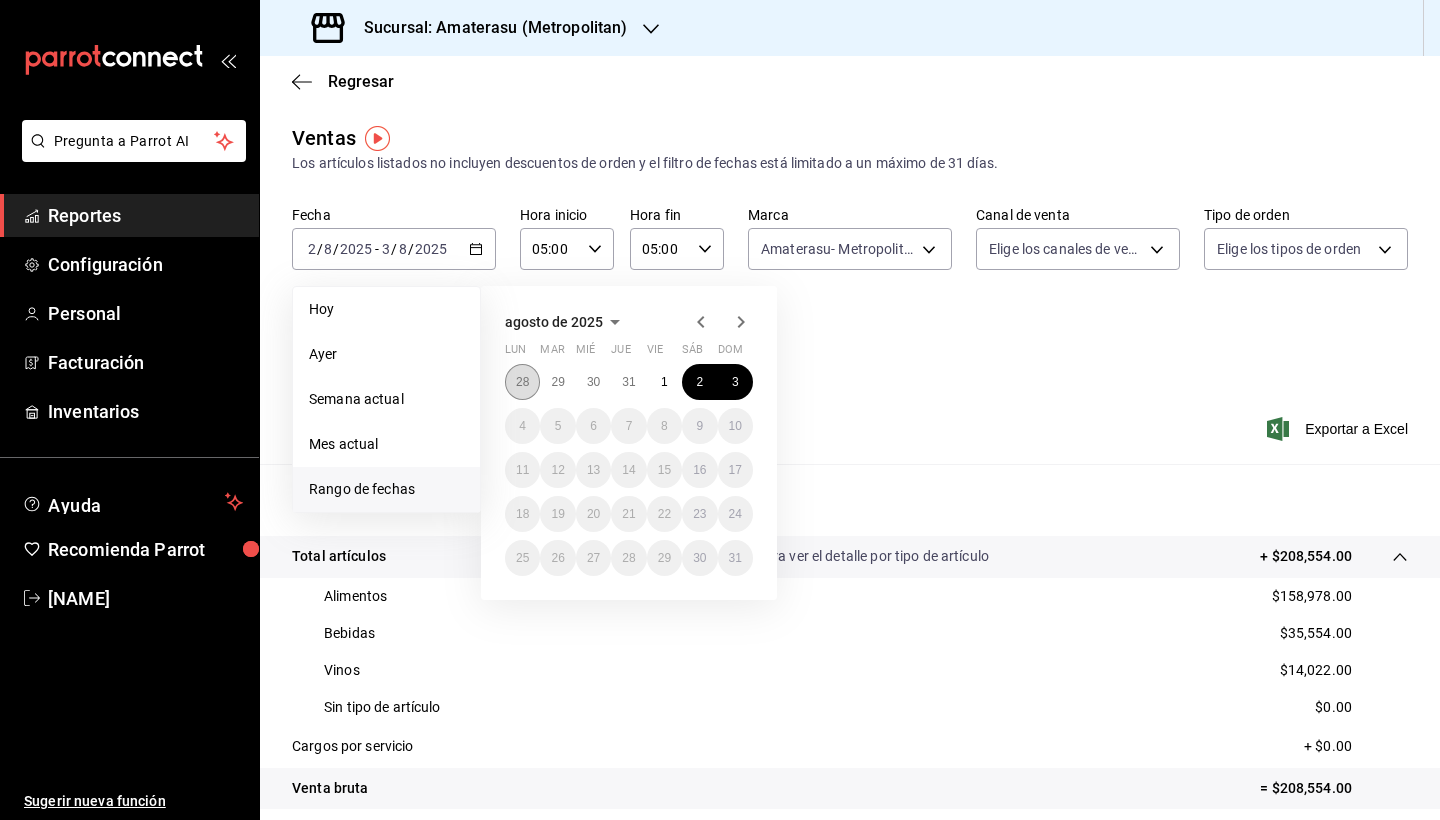 click on "28" at bounding box center [522, 382] 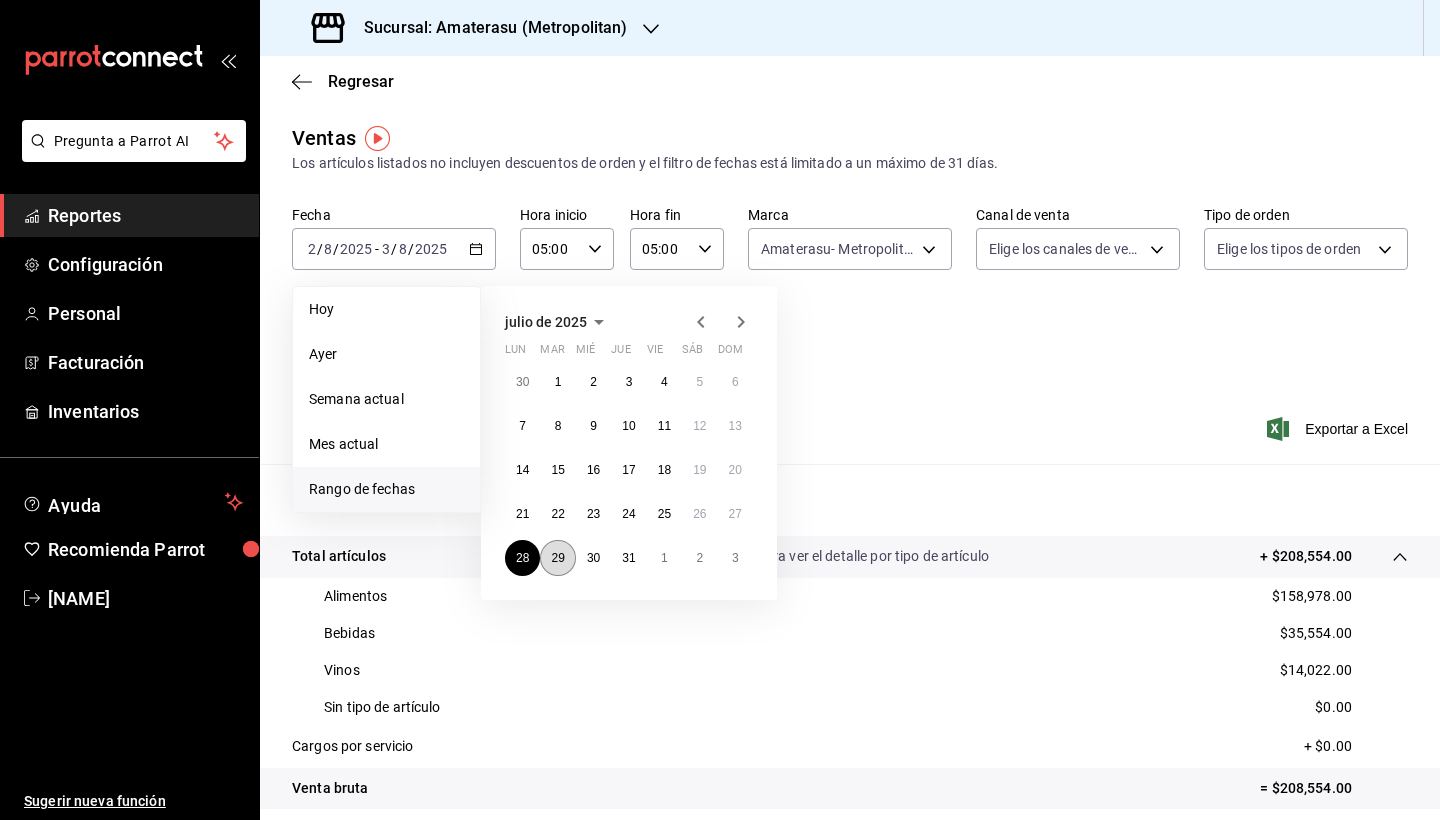 click on "29" at bounding box center (557, 558) 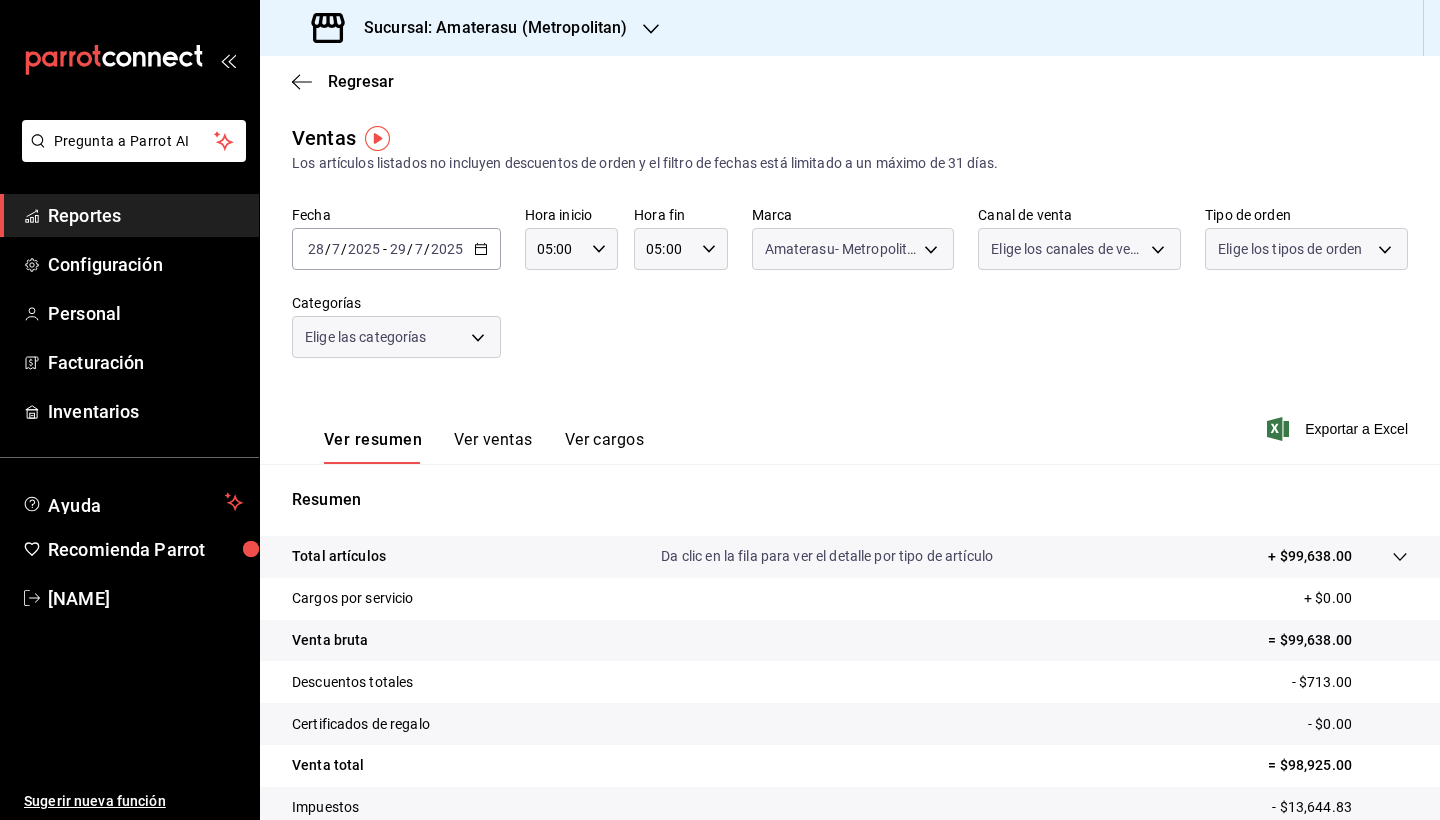 click on "Ver resumen Ver ventas Ver cargos Exportar a Excel" at bounding box center (850, 423) 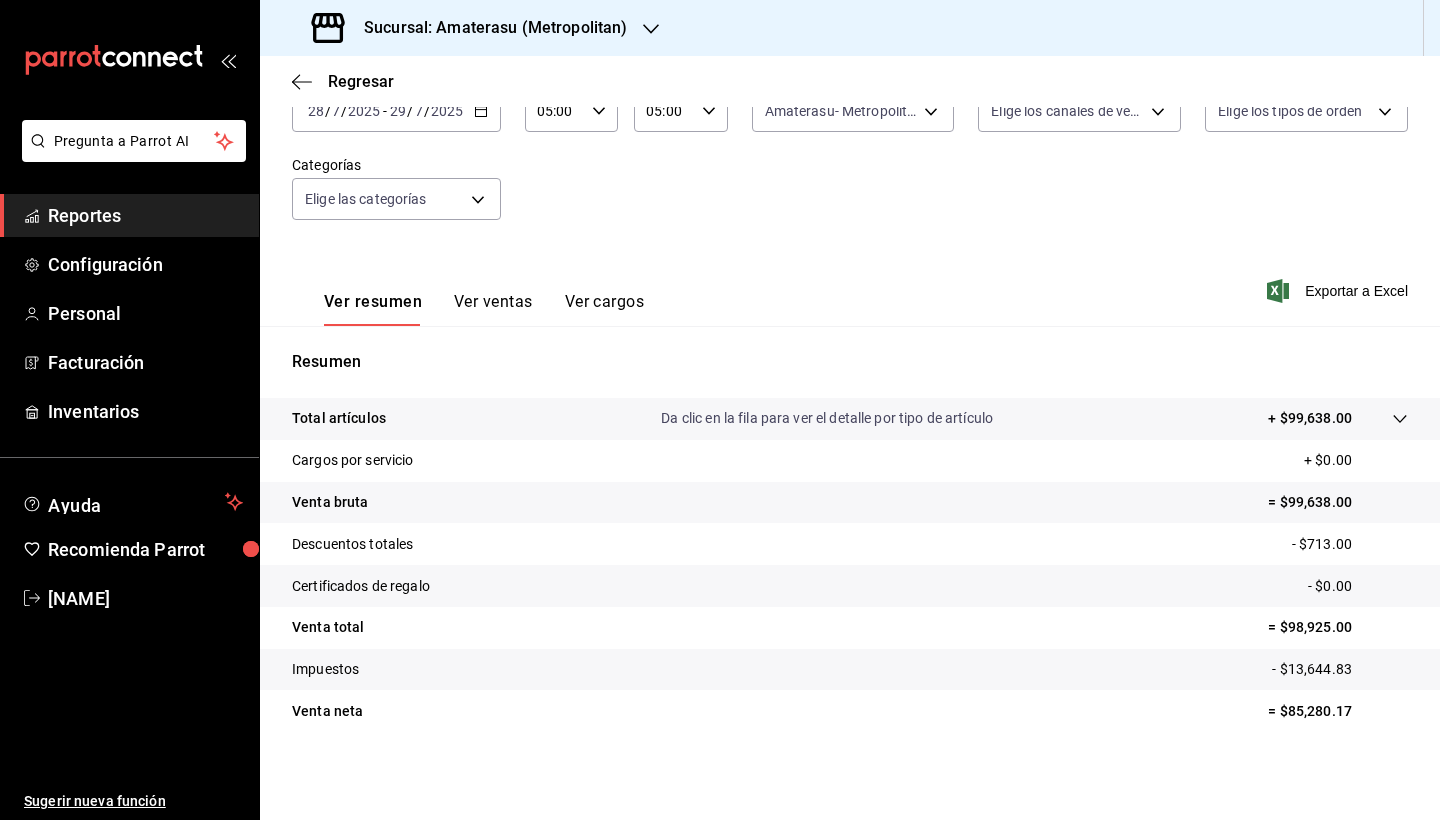 scroll, scrollTop: 138, scrollLeft: 0, axis: vertical 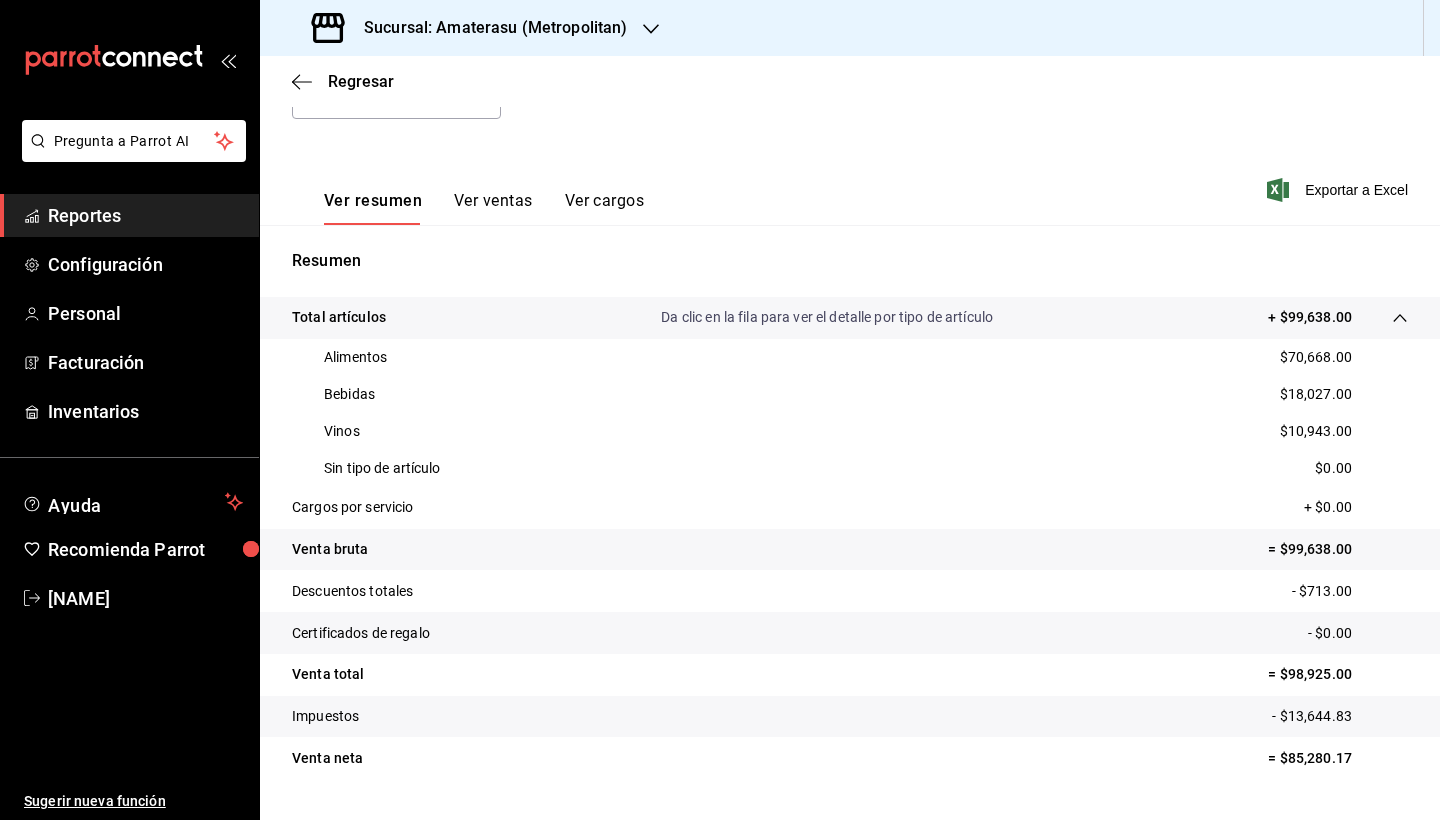 click on "Cargos por servicio + $0.00" at bounding box center (850, 508) 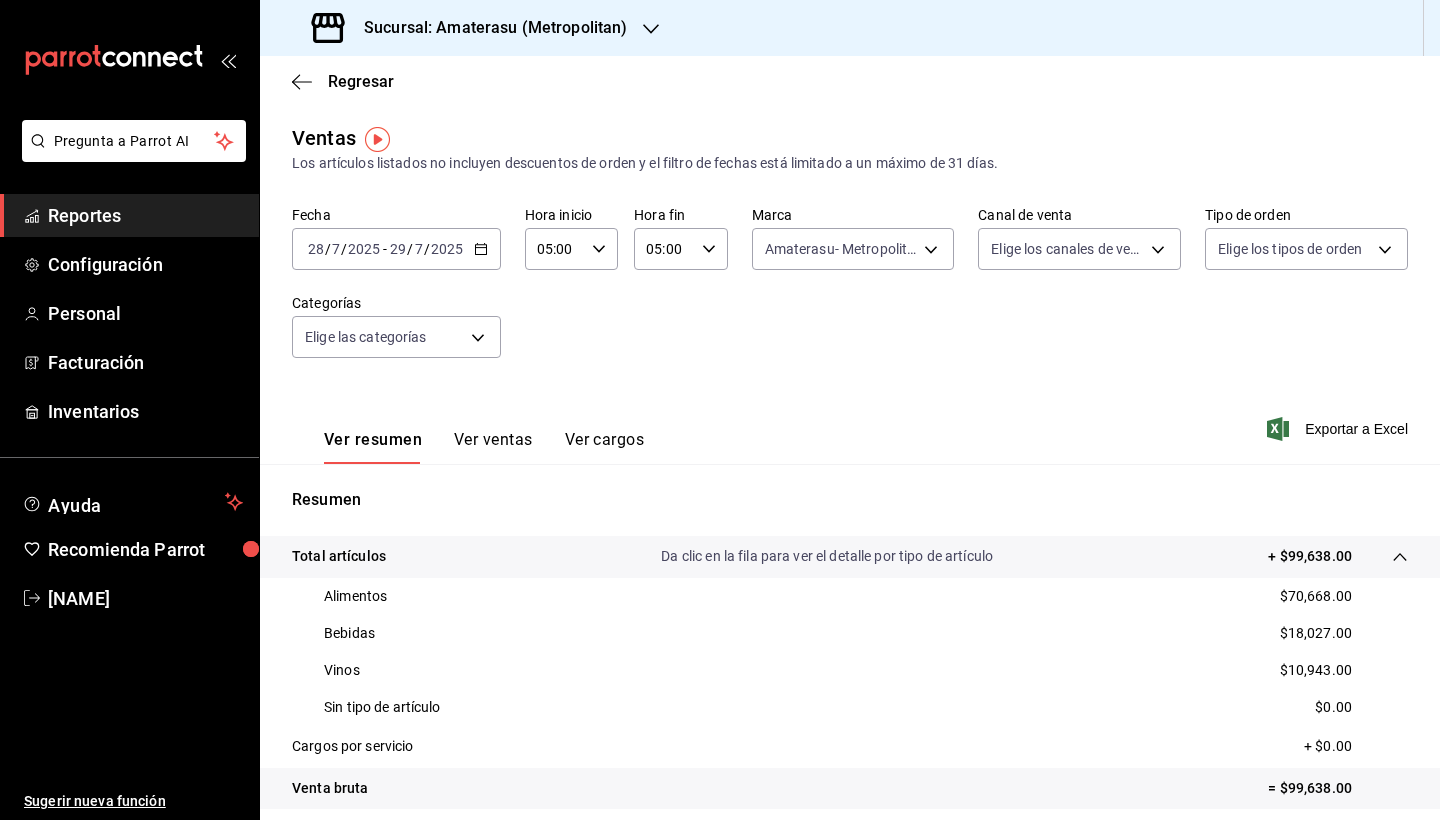 scroll, scrollTop: 0, scrollLeft: 0, axis: both 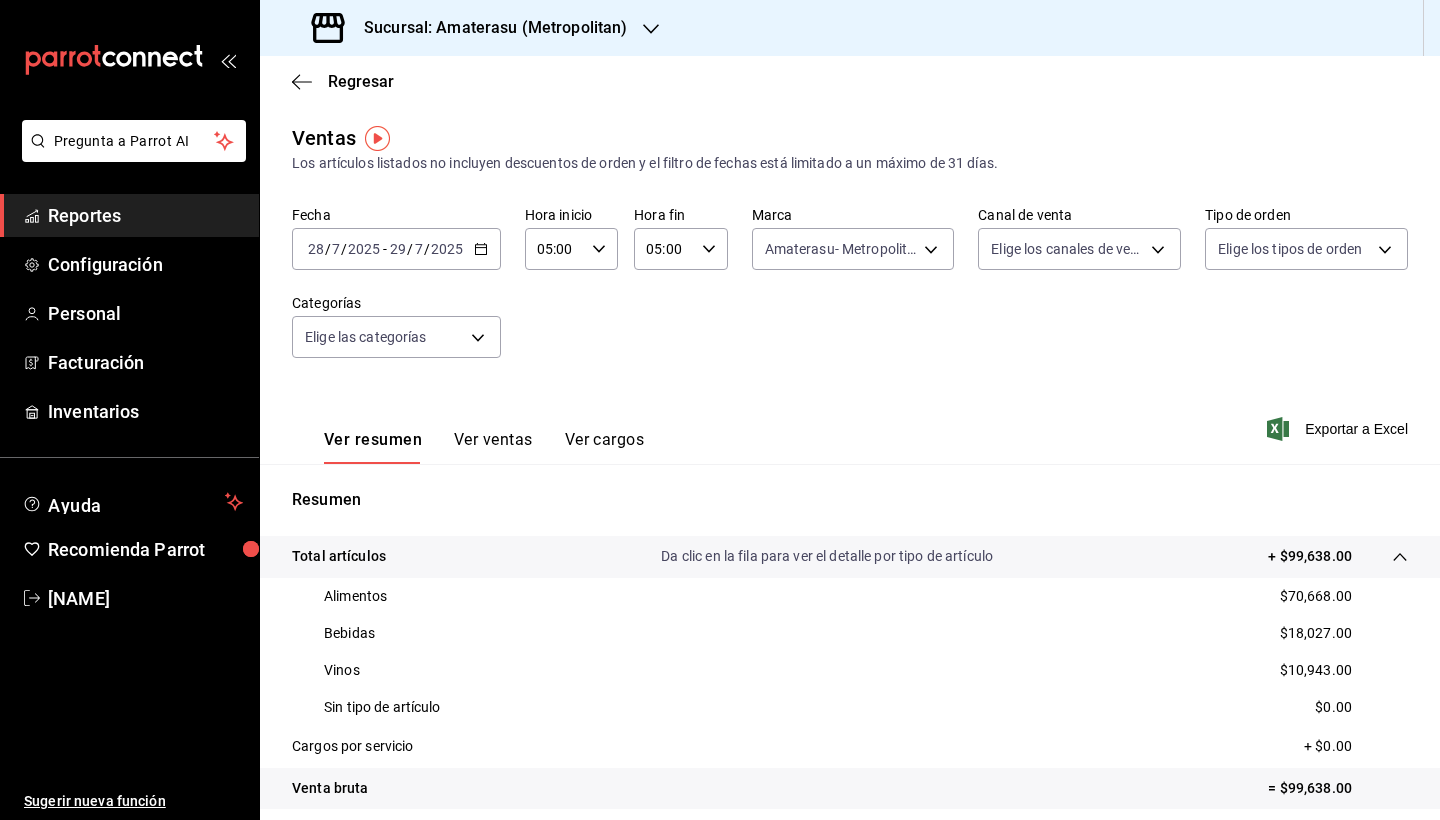 click on "[DATE] [DATE] - [DATE] [DATE]" at bounding box center [396, 249] 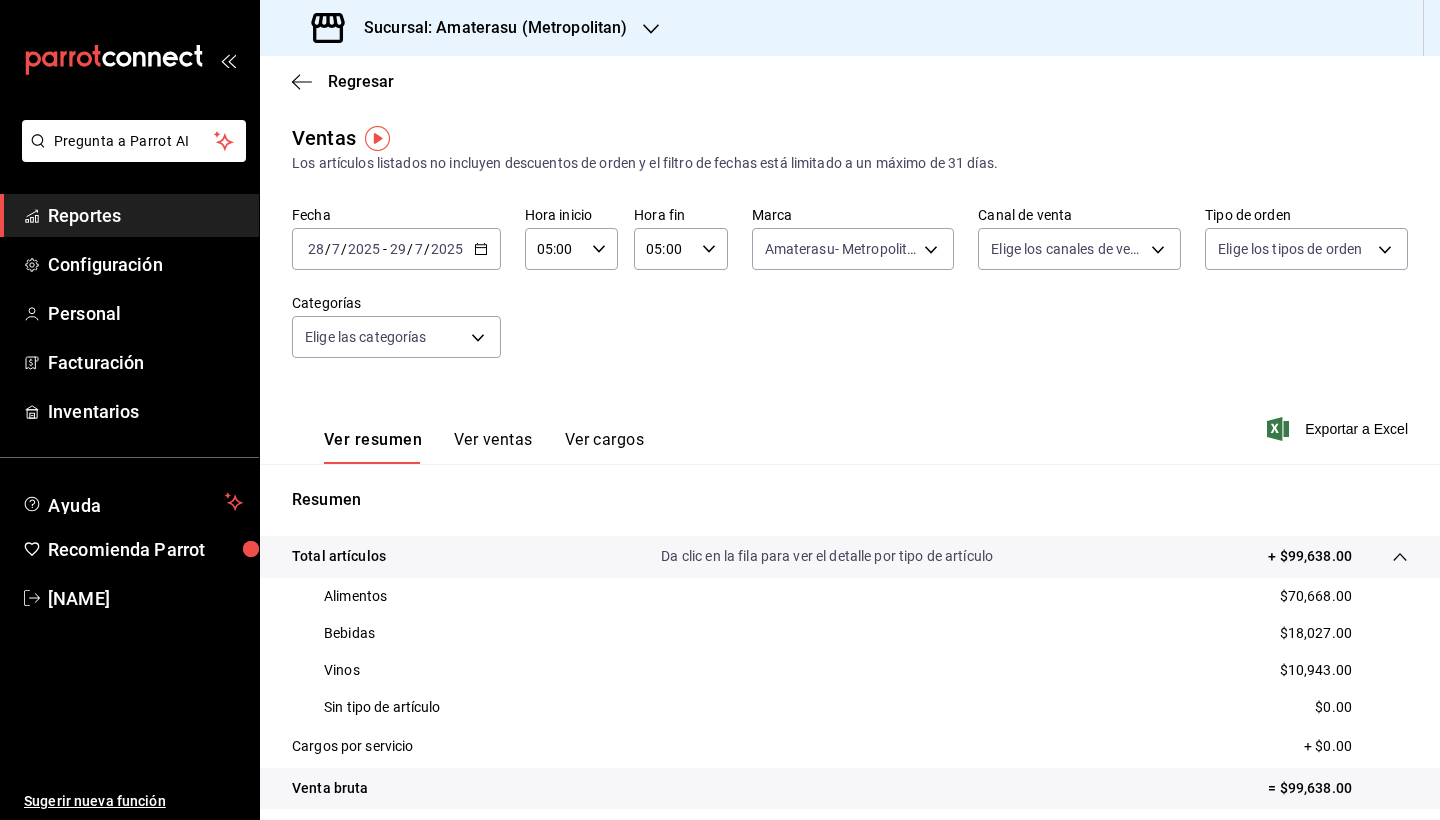 click on "Fecha [DATE] [DATE] - [DATE] [DATE] Hora inicio [TIME] Hora inicio Hora fin [TIME] Hora fin Marca Amaterasu- Metropolitan [UUID] Canal de venta Elige los canales de venta Tipo de orden Elige los tipos de orden Categorías Elige las categorías" at bounding box center (850, 294) 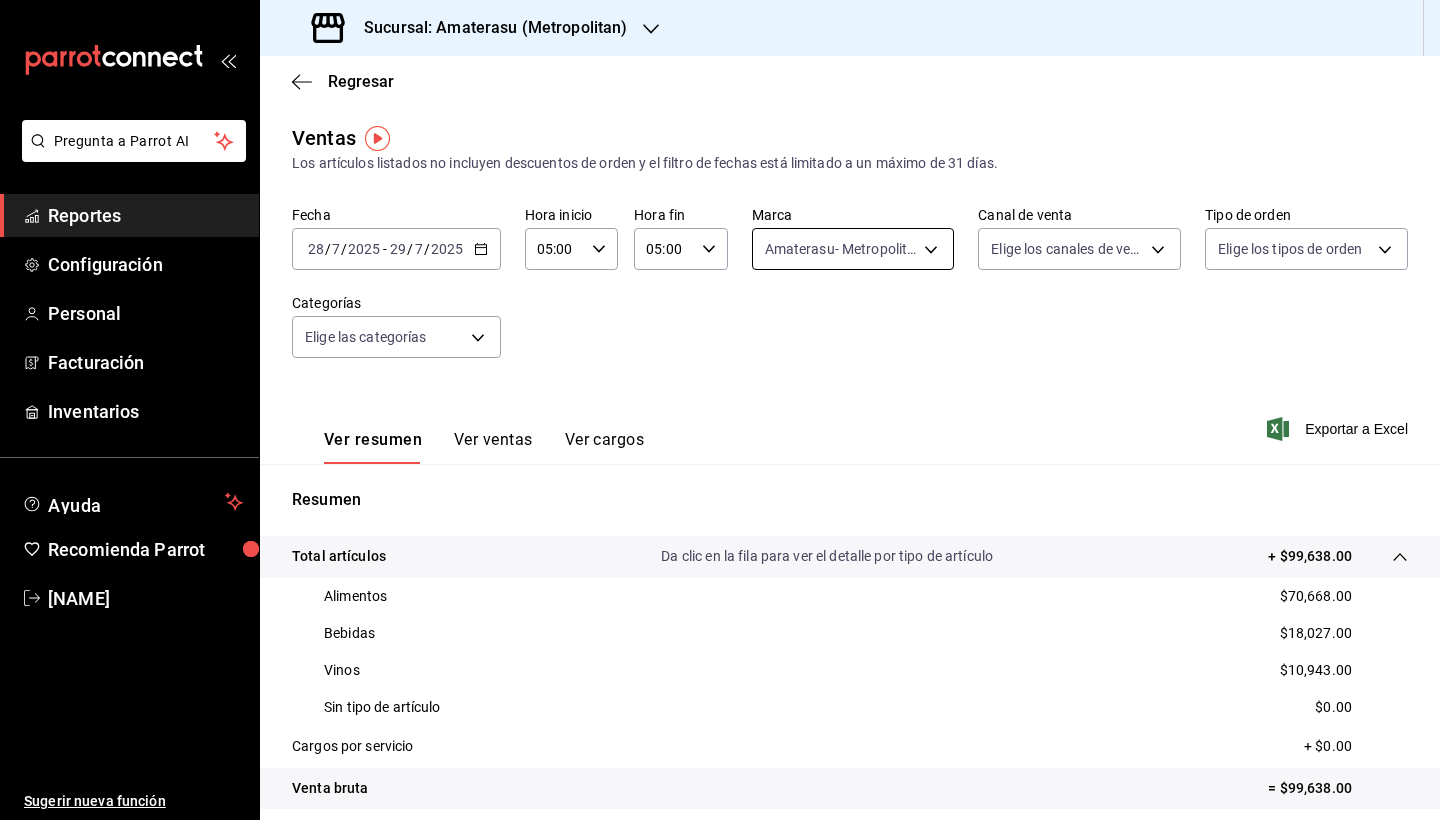 click on "Pregunta a Parrot AI Reportes   Configuración   Personal   Facturación   Inventarios   Ayuda Recomienda Parrot   [NAME]   Sugerir nueva función   Sucursal: Amaterasu (Metropolitan) Regresar Ventas Los artículos listados no incluyen descuentos de orden y el filtro de fechas está limitado a un máximo de 31 días. Fecha [DATE] [DATE] - [DATE] [DATE] Hora inicio [TIME] Hora inicio Hora fin [TIME] Hora fin Marca Amaterasu- Metropolitan [UUID] Canal de venta Elige los canales de venta Tipo de orden Elige los tipos de orden Categorías Elige las categorías Ver resumen Ver ventas Ver cargos Exportar a Excel Resumen Total artículos Da clic en la fila para ver el detalle por tipo de artículo + $99,638.00 Alimentos $70,668.00 Bebidas $18,027.00 Vinos $10,943.00 Sin tipo de artículo $0.00 Cargos por servicio + $0.00 Venta bruta = $99,638.00 Descuentos totales - $713.00 Certificados de regalo - $0.00 Venta total = $98,925.00 Impuestos - $13,644.83 Venta neta" at bounding box center (720, 410) 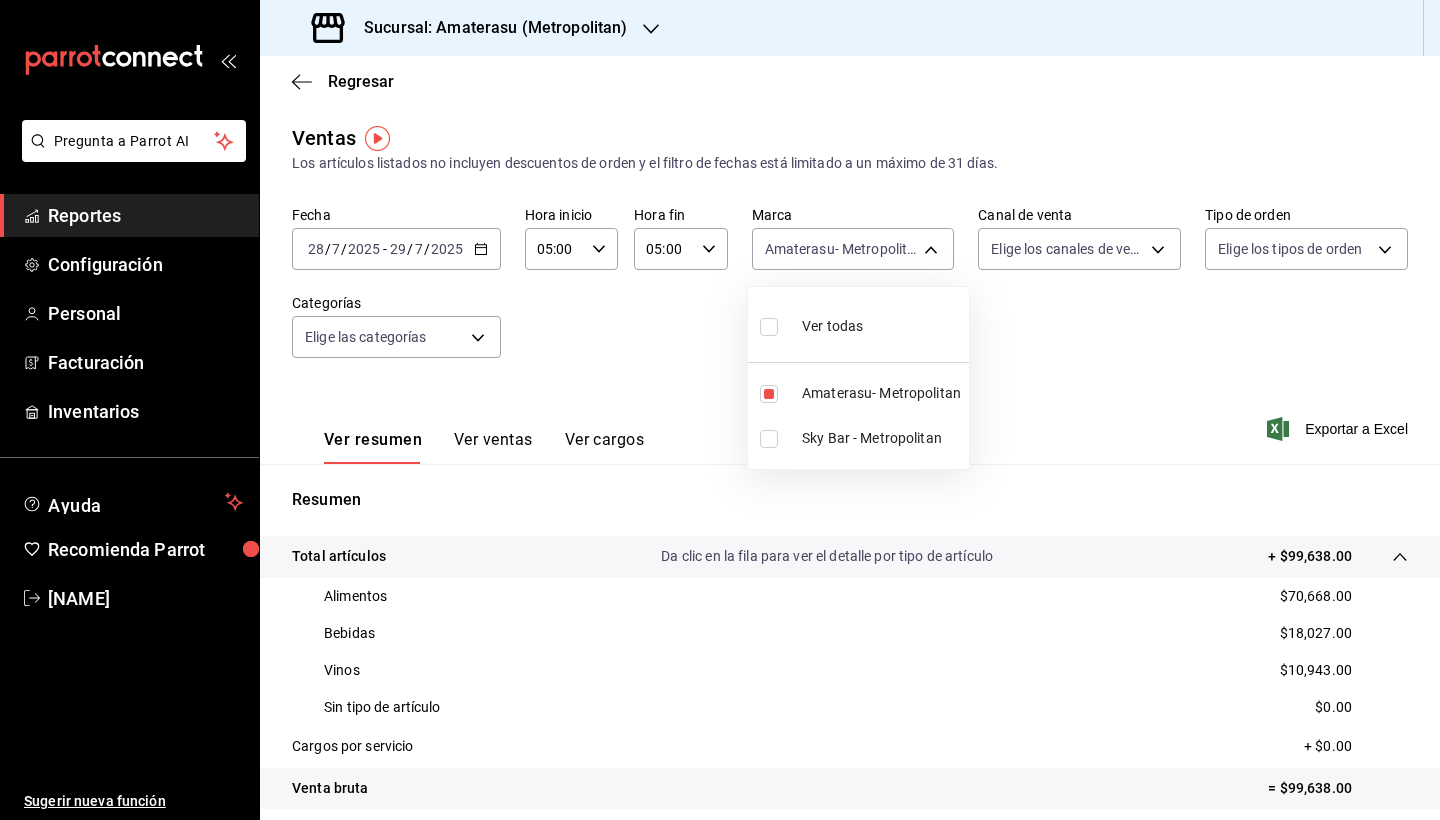 click at bounding box center (769, 327) 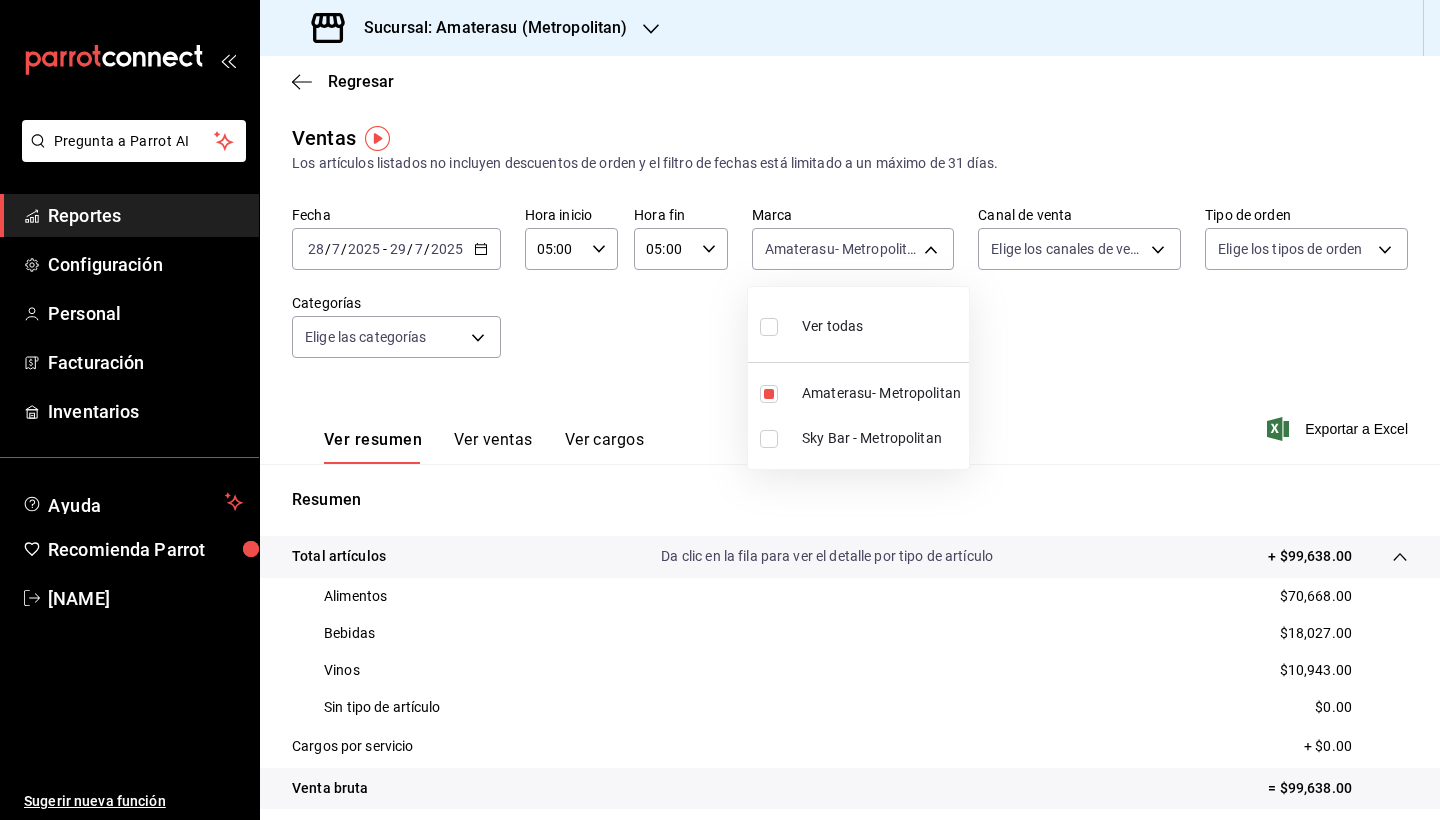 checkbox on "true" 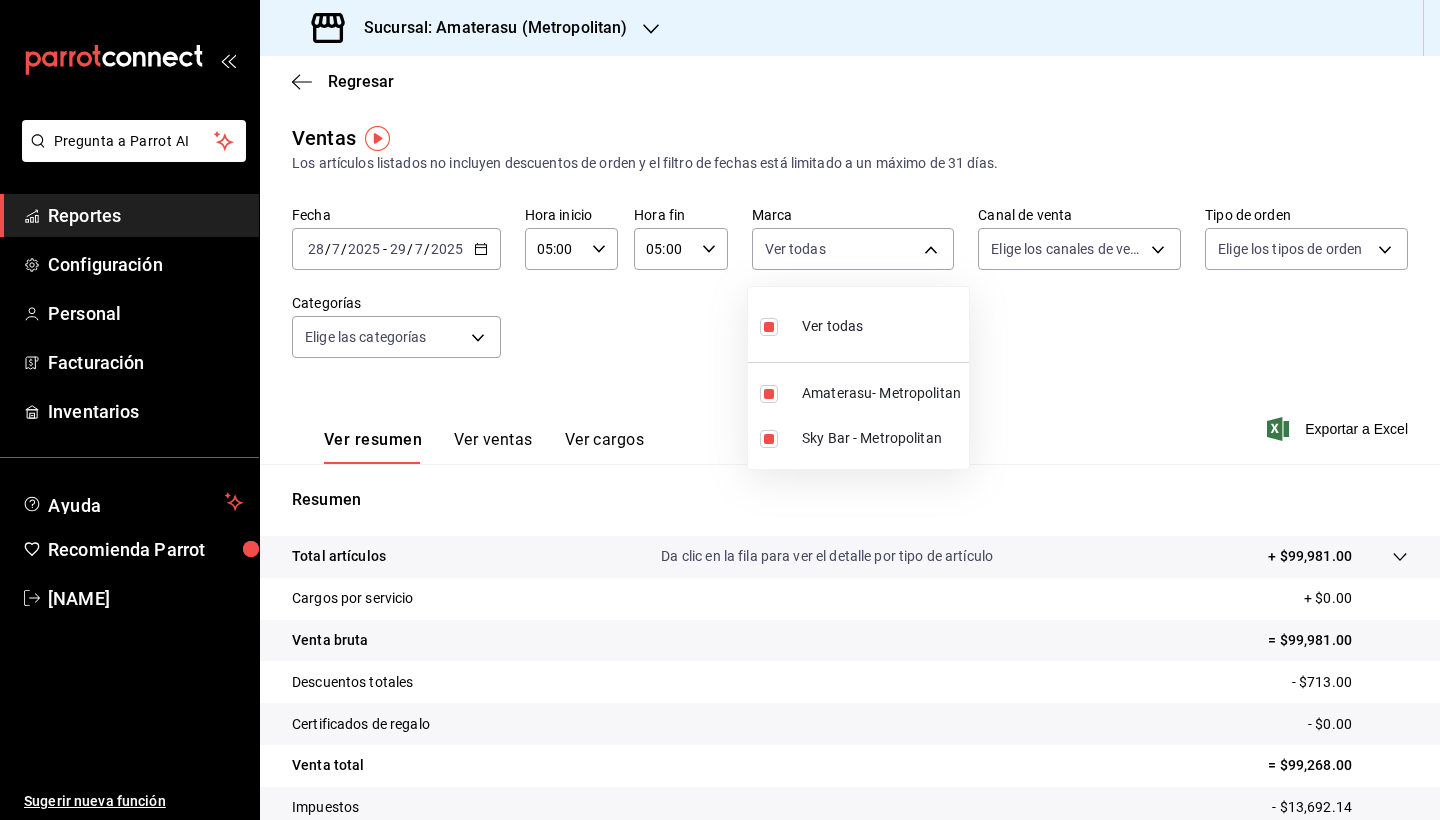 click at bounding box center (769, 327) 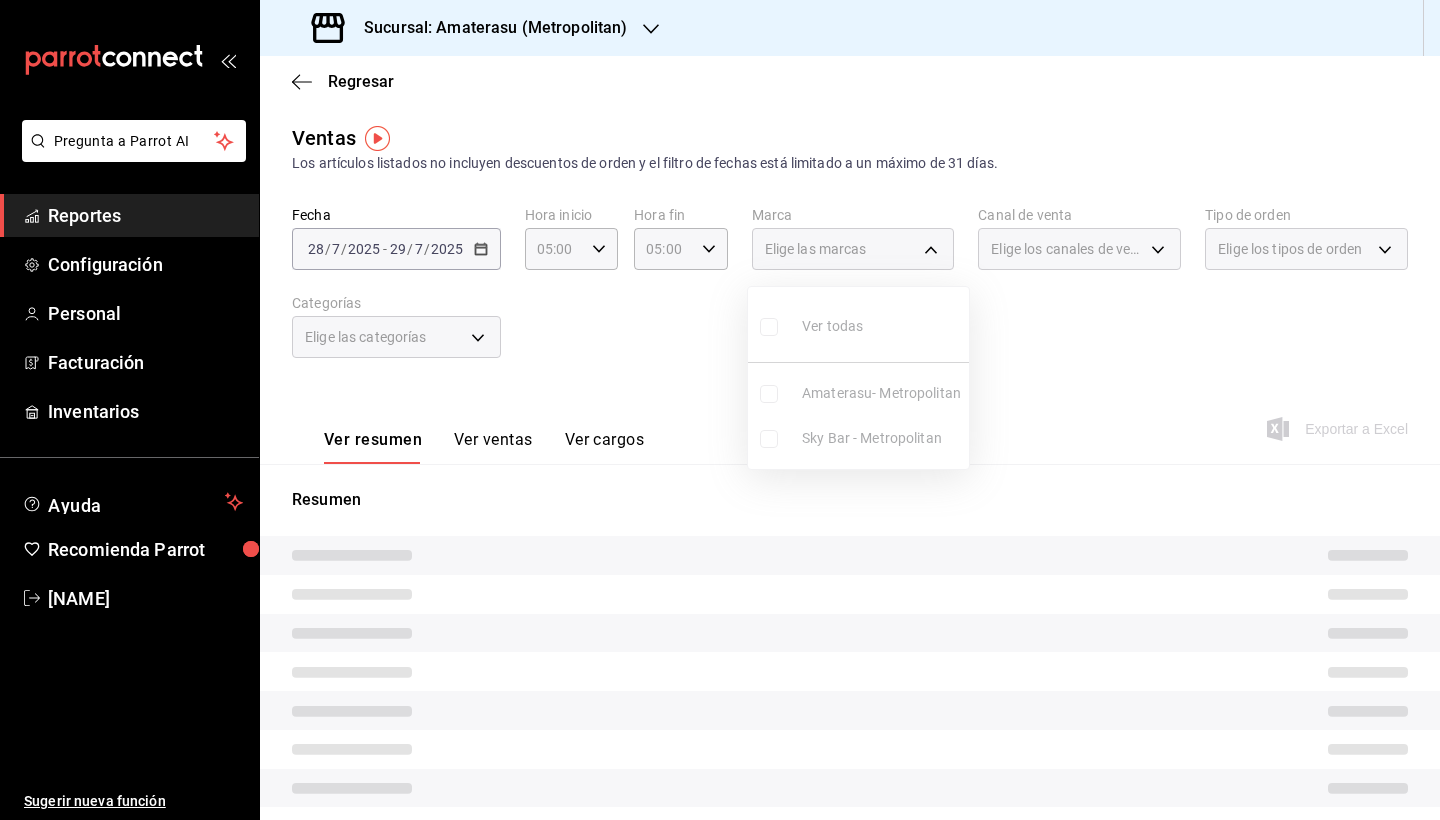 click on "Ver todas Amaterasu- Metropolitan Sky Bar - Metropolitan" at bounding box center [858, 378] 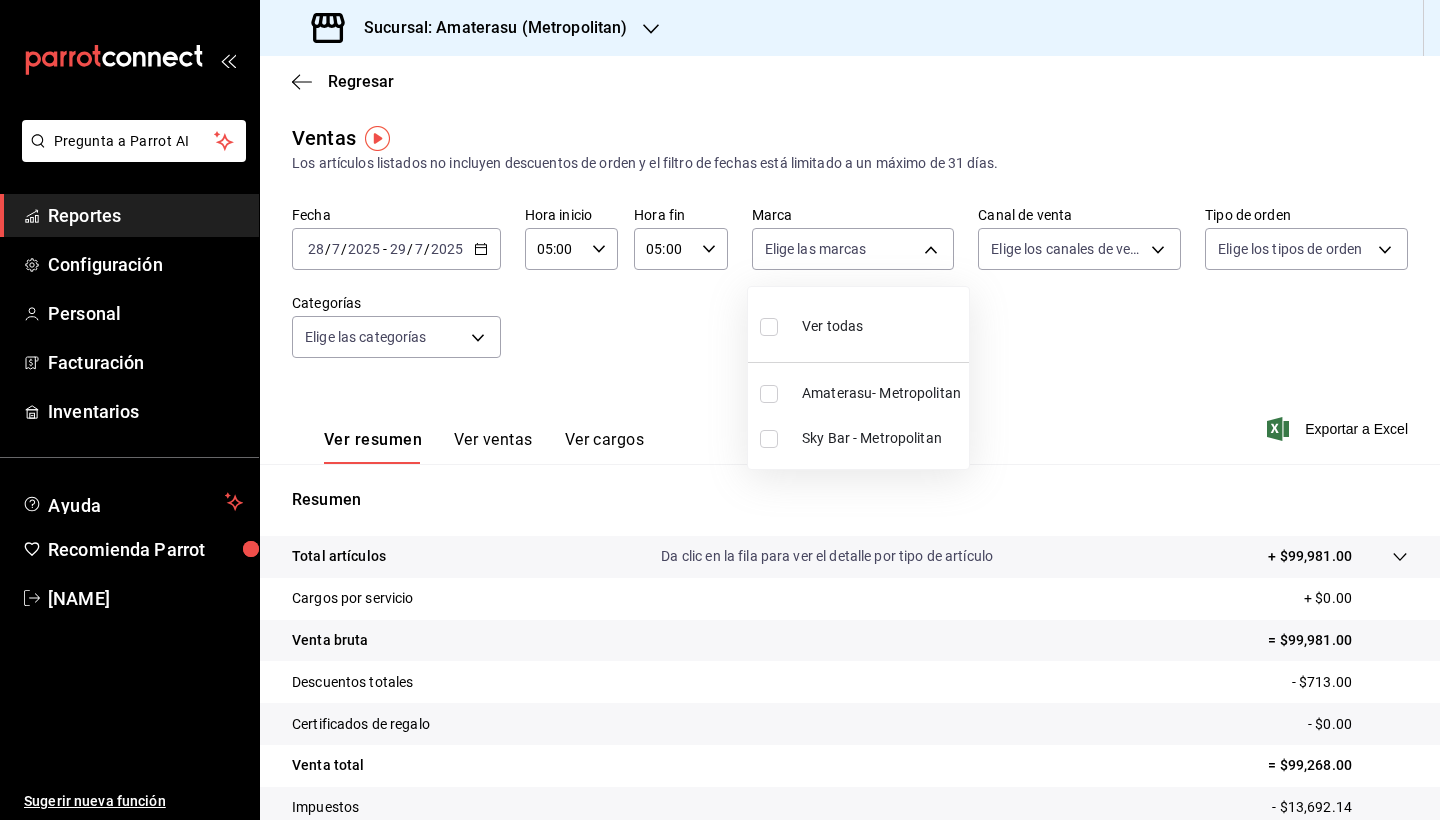 click at bounding box center [769, 439] 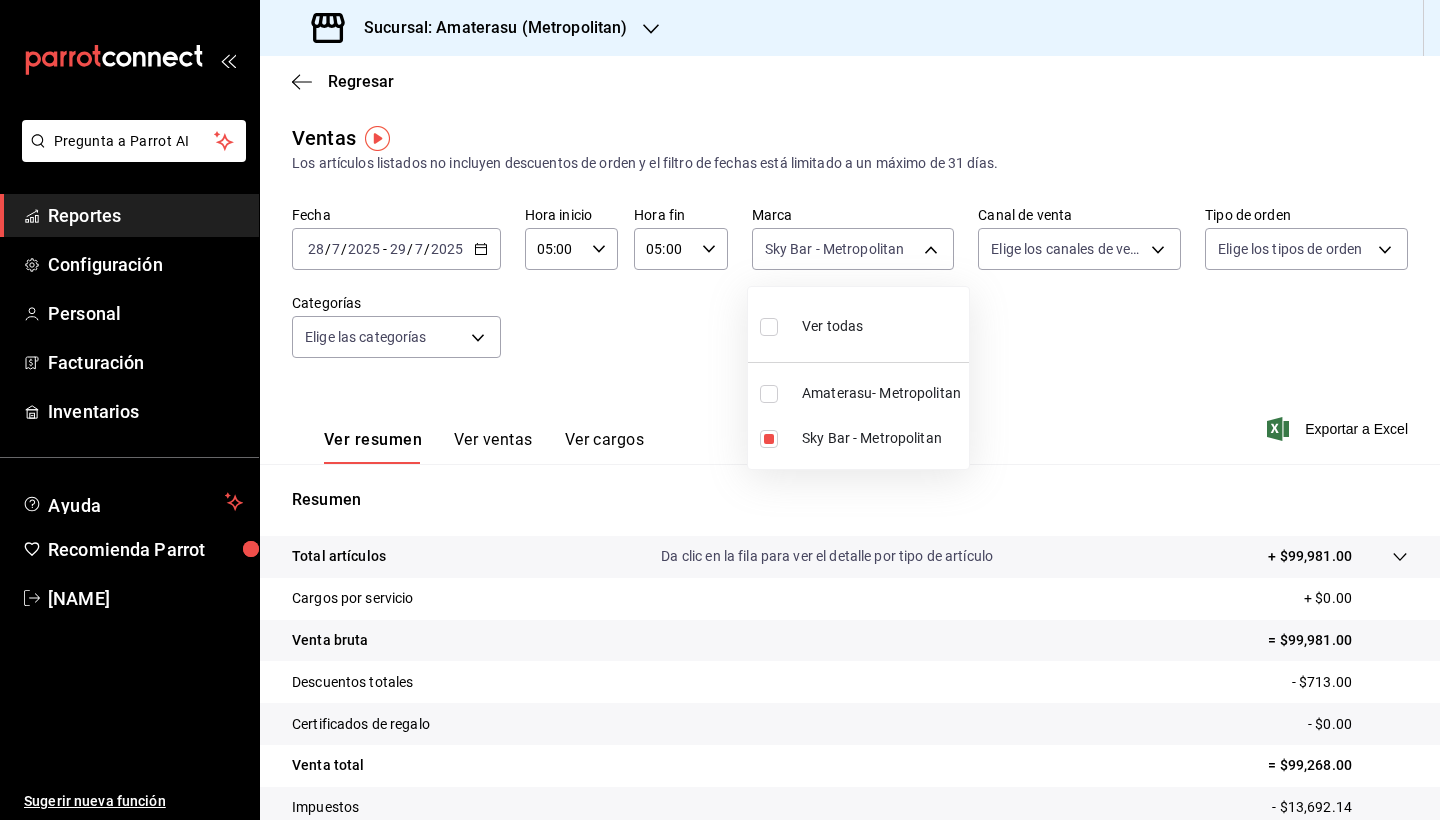 type on "f3afaab8-8c3d-4e49-a299-af9bdf6027b2" 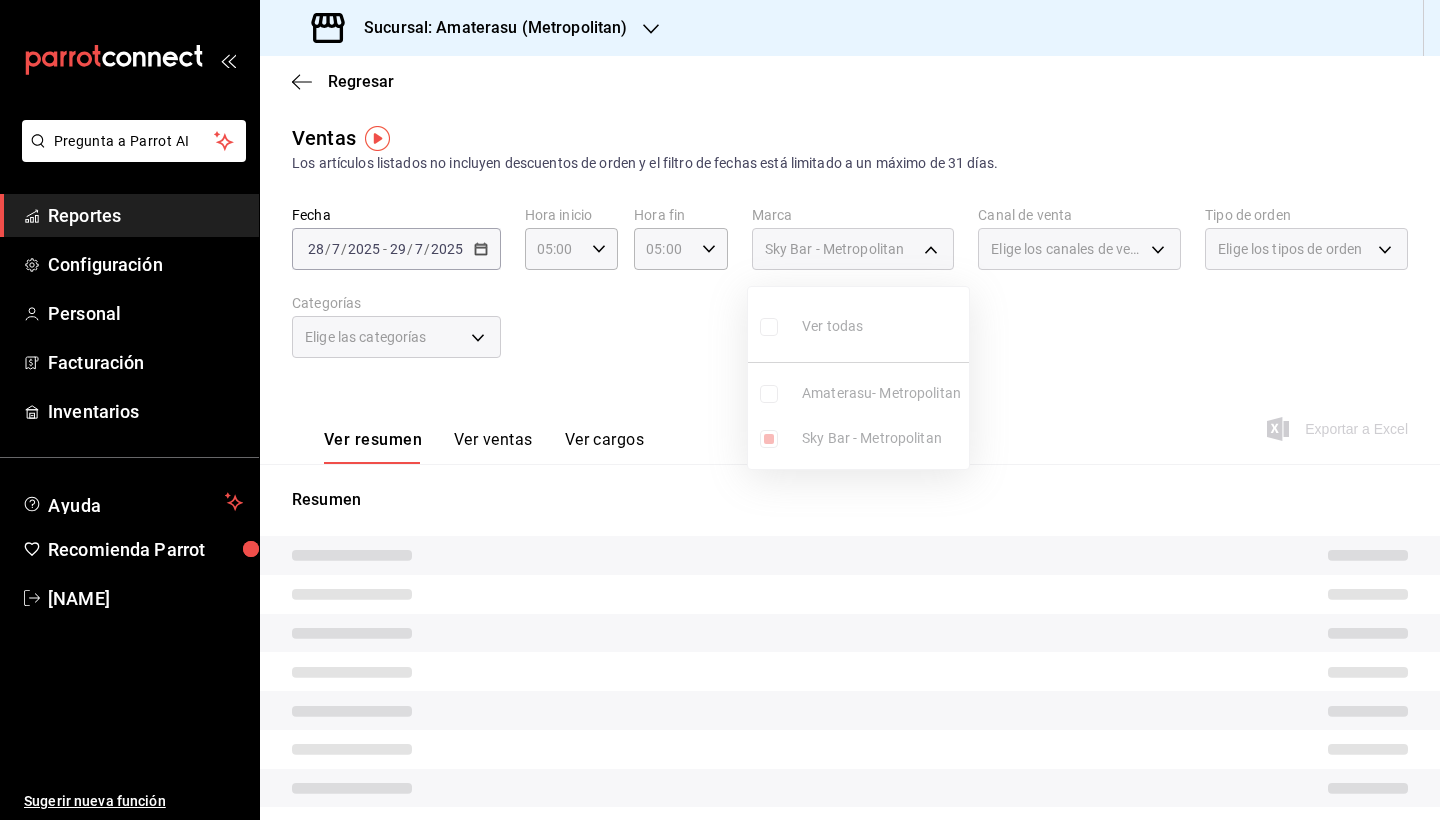 click at bounding box center (720, 410) 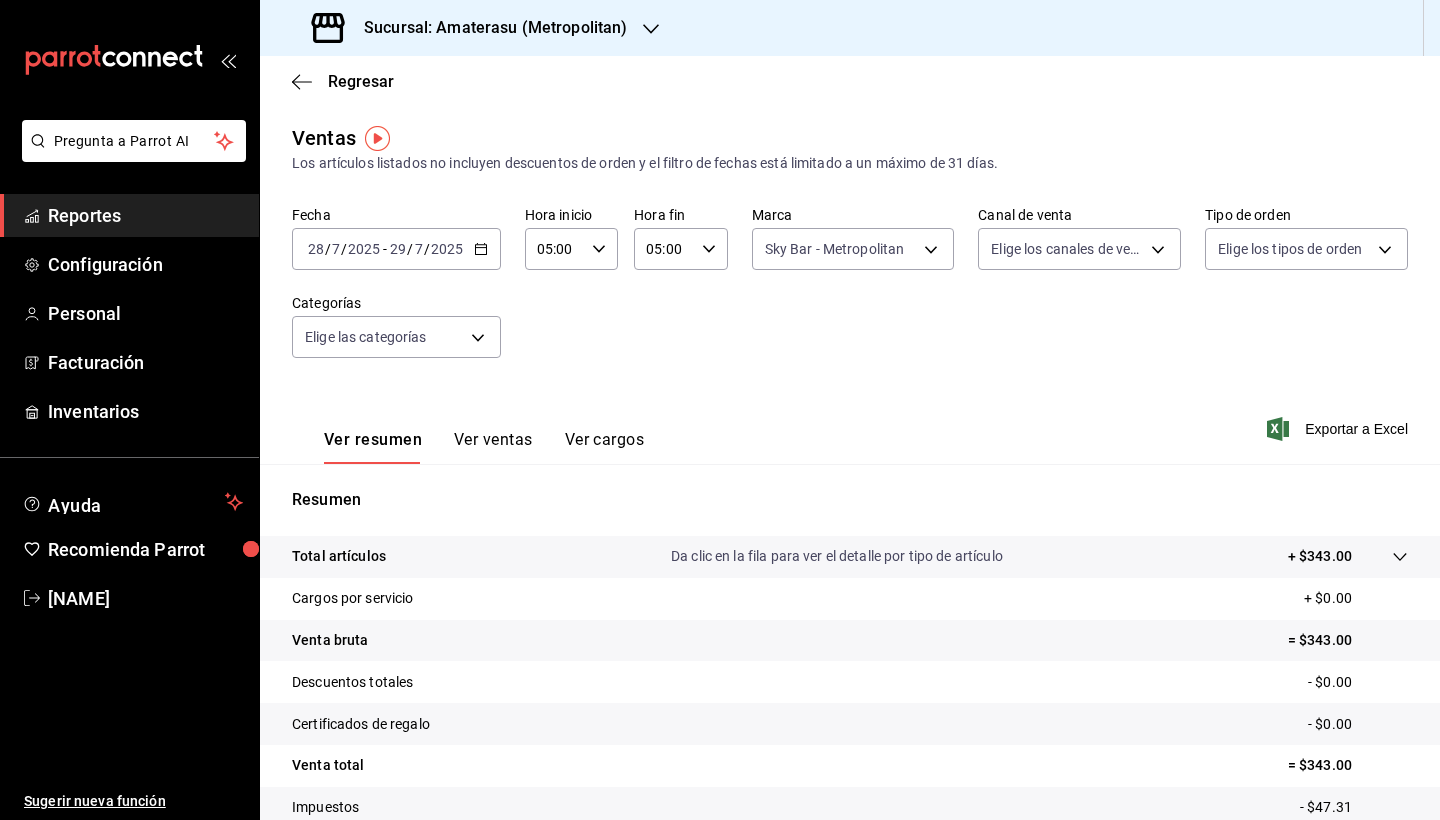 click 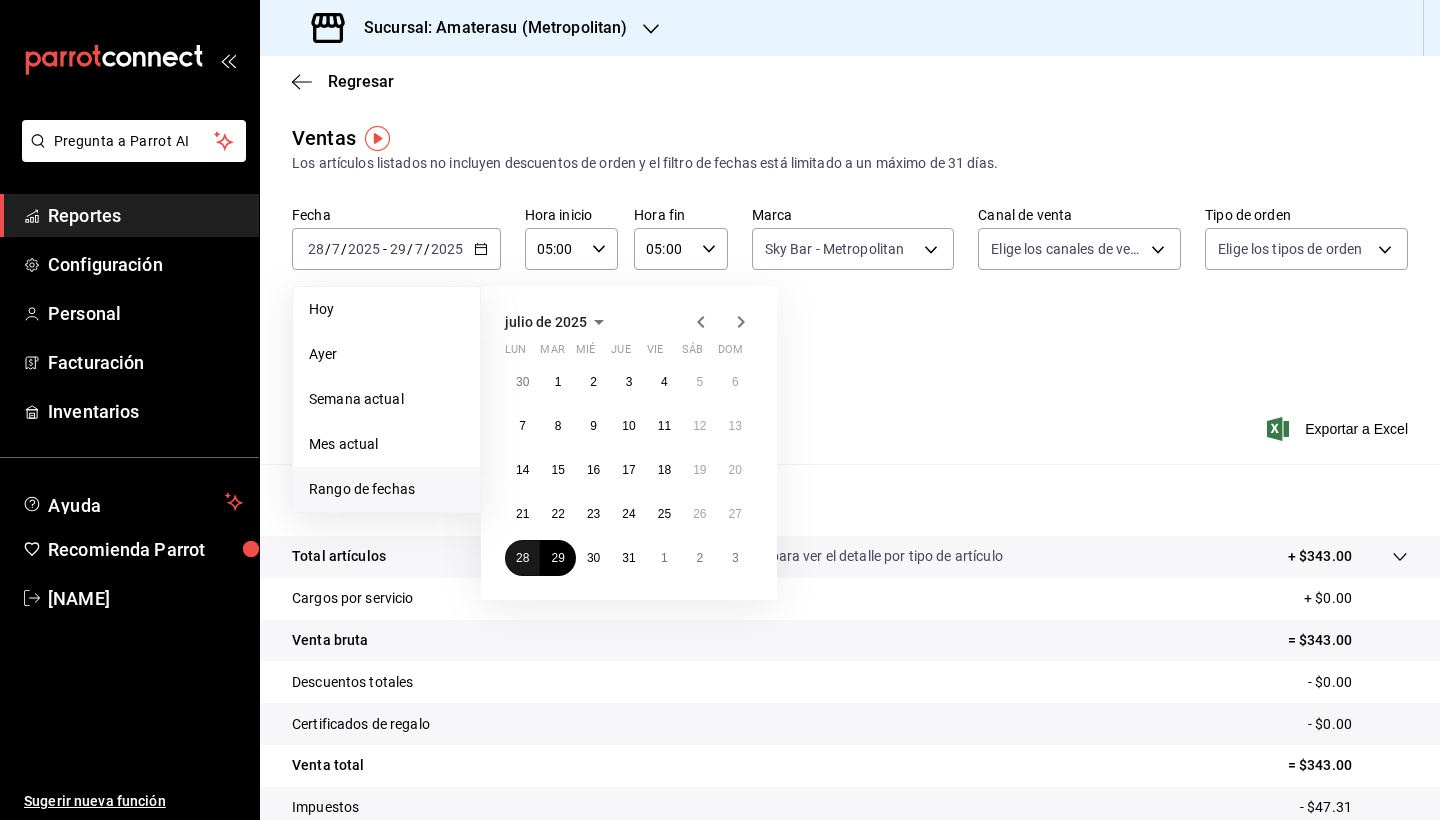 click on "28" at bounding box center (522, 558) 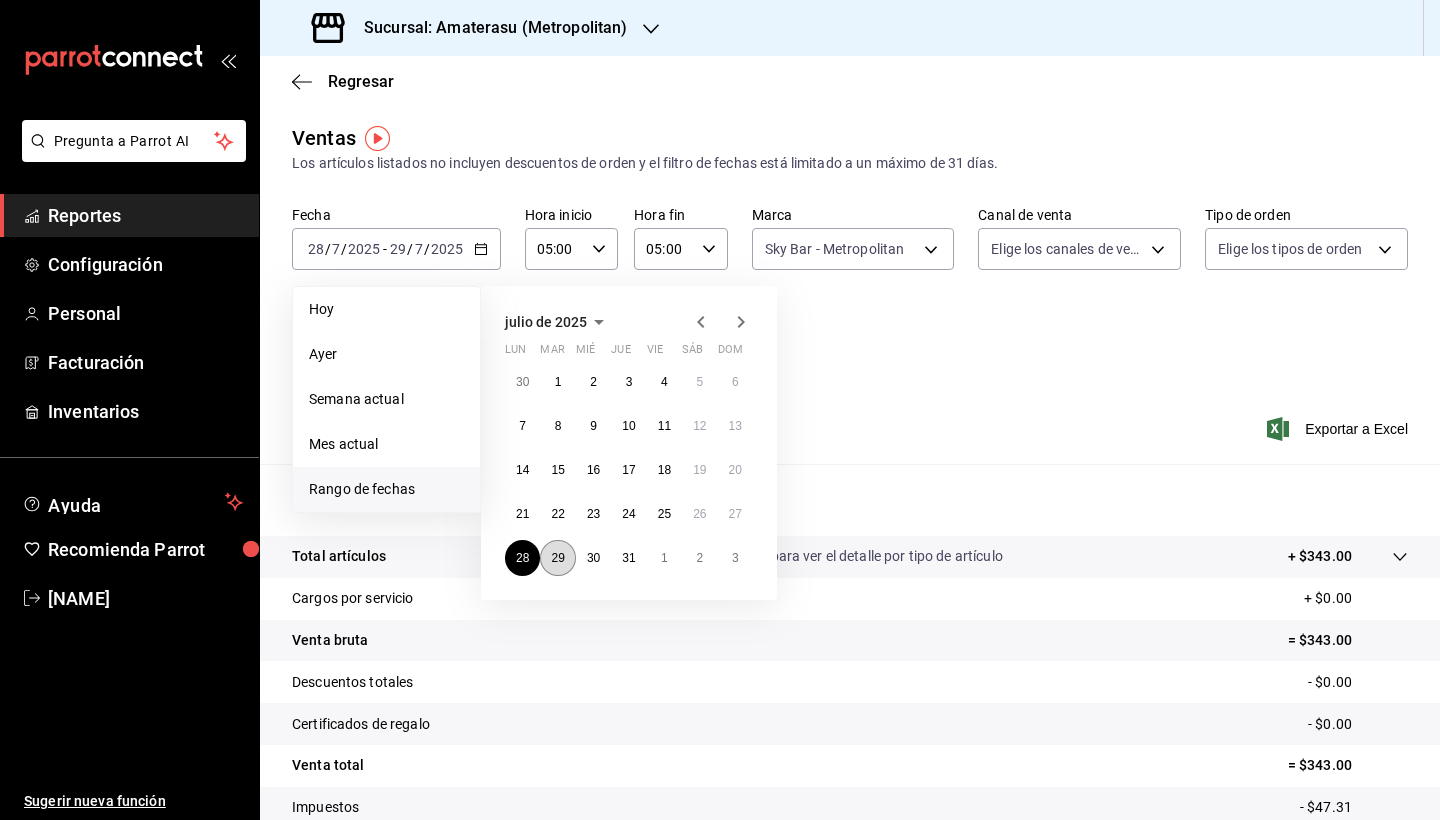 click on "29" at bounding box center (557, 558) 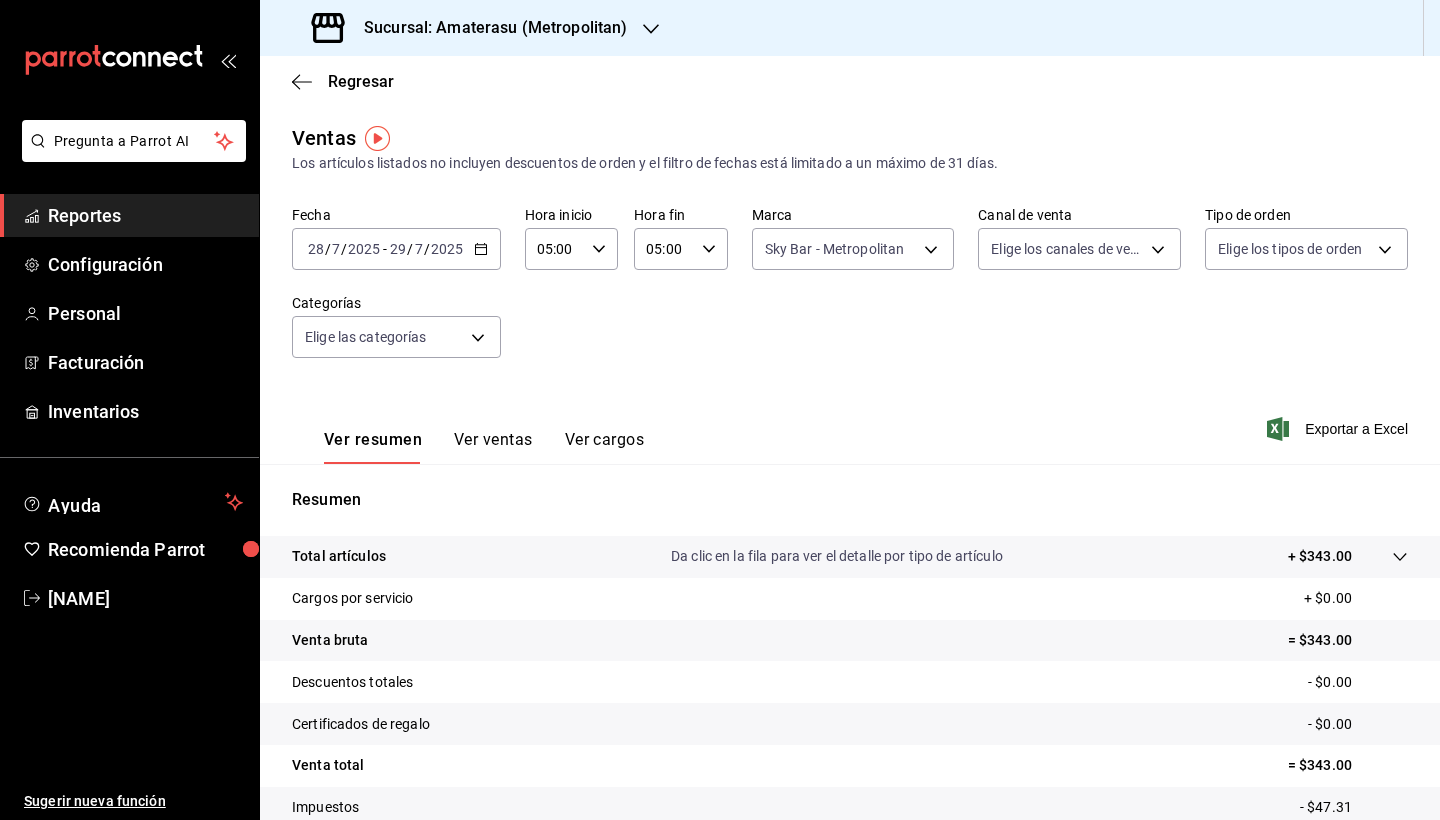 click 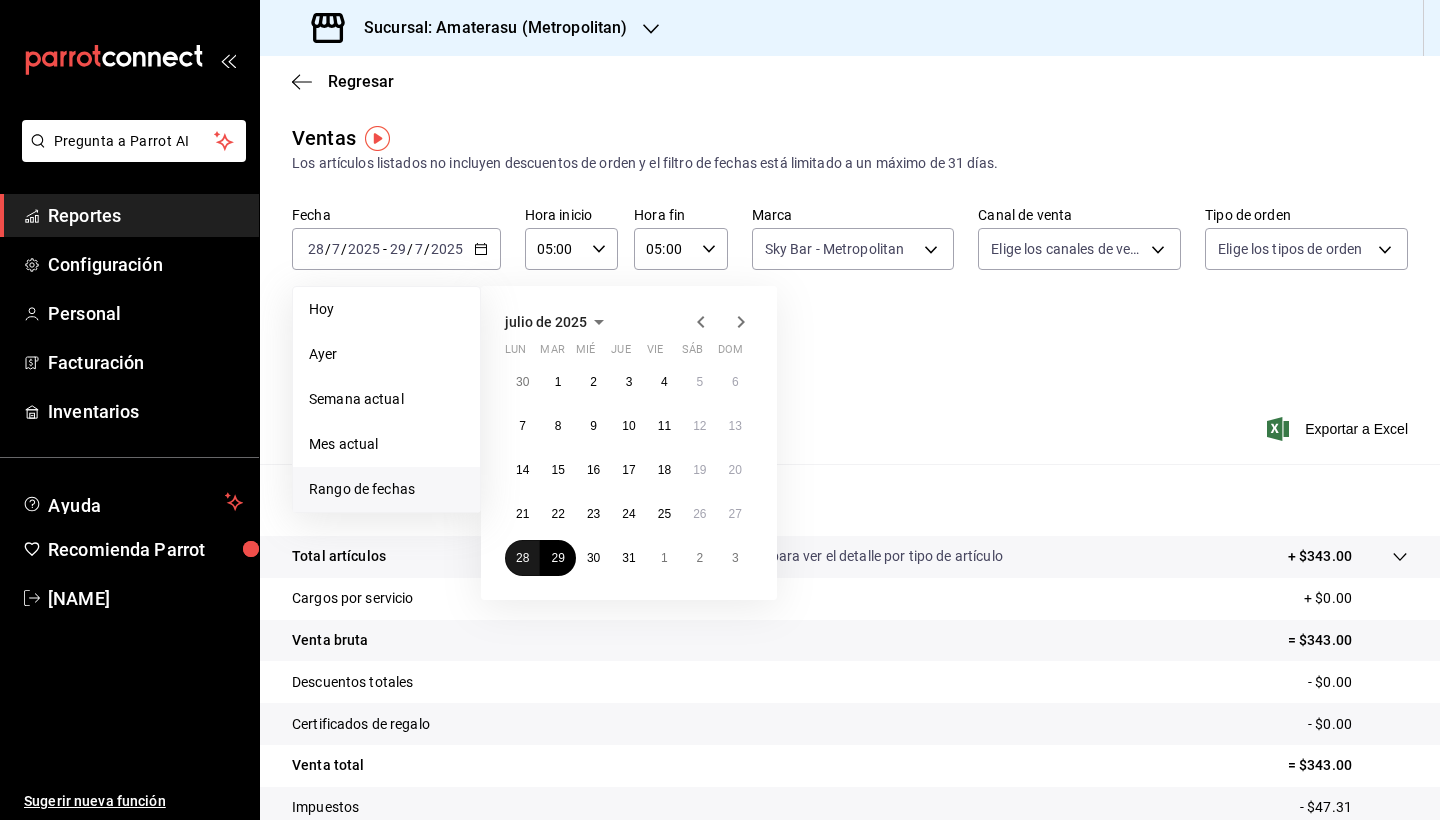 click on "28" at bounding box center (522, 558) 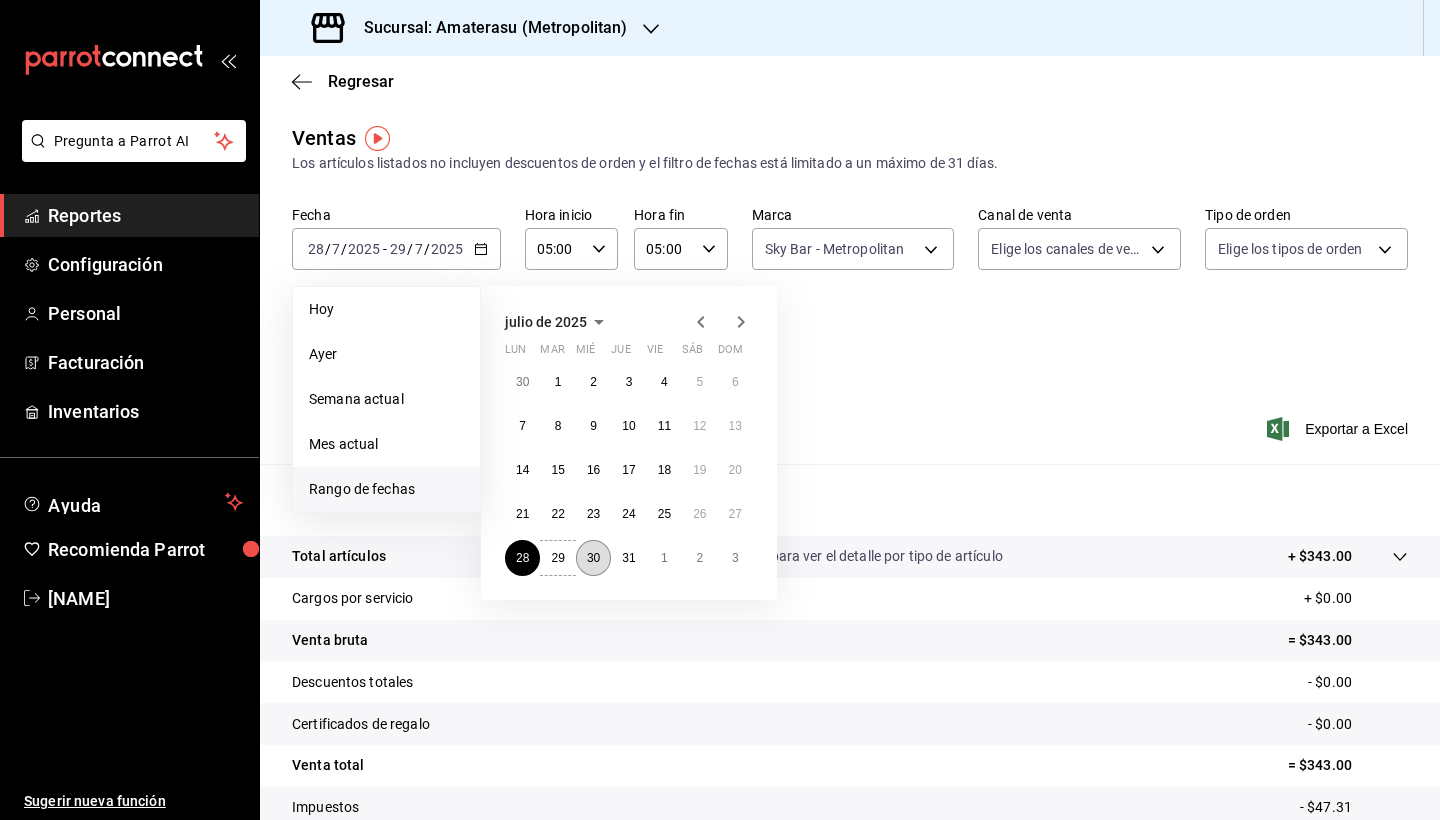 click on "30" at bounding box center [593, 558] 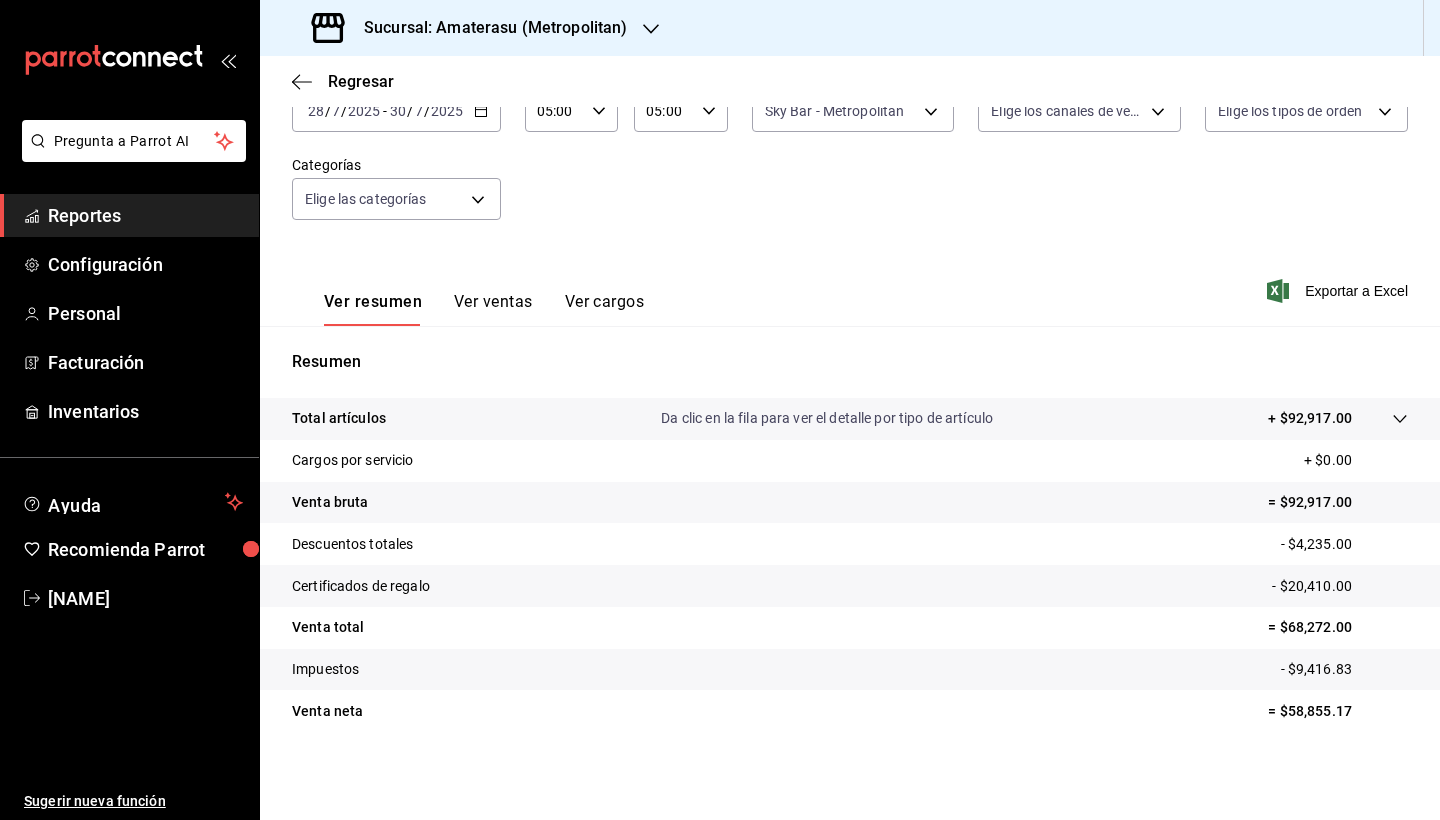 scroll, scrollTop: 138, scrollLeft: 0, axis: vertical 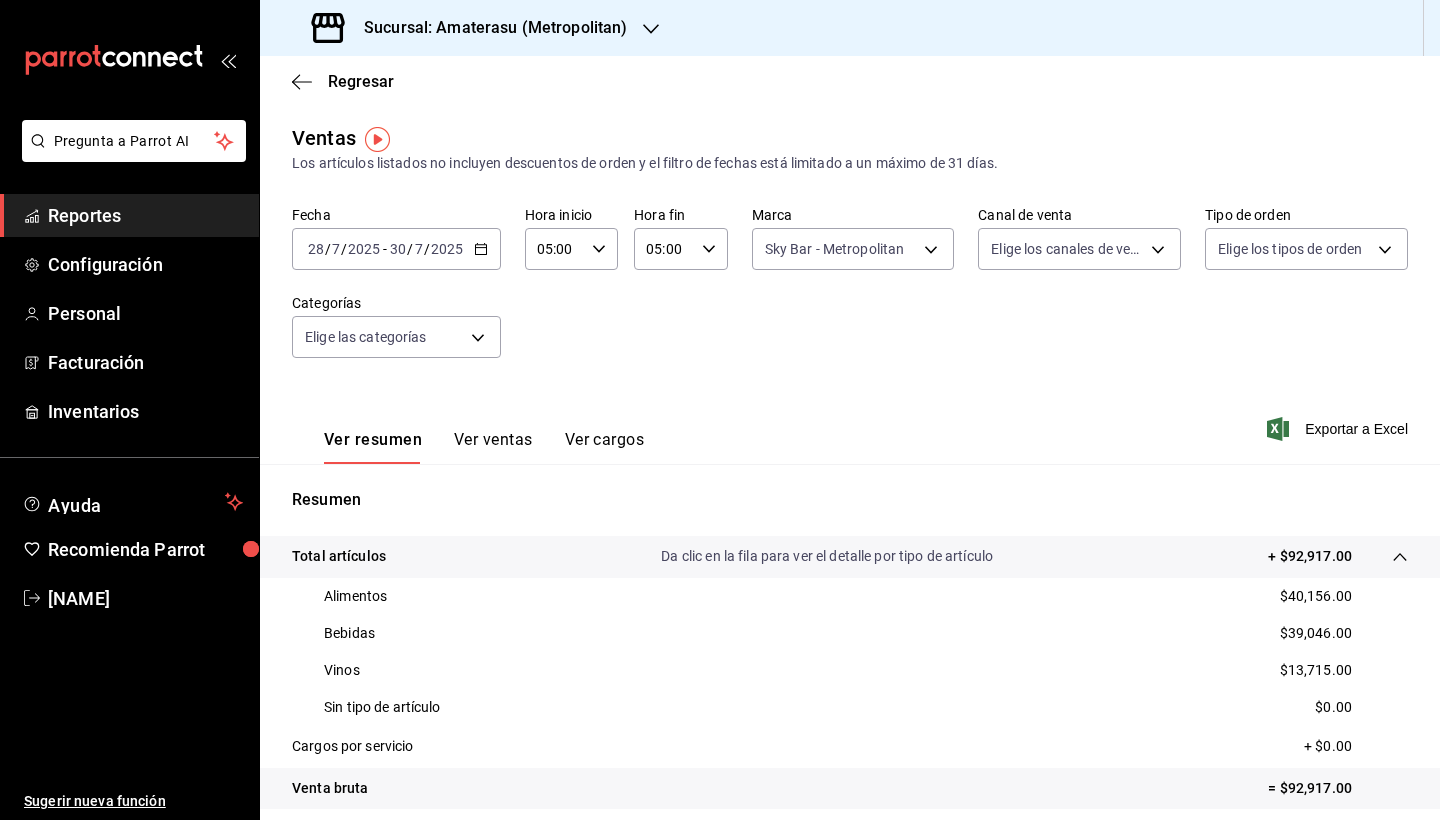 click 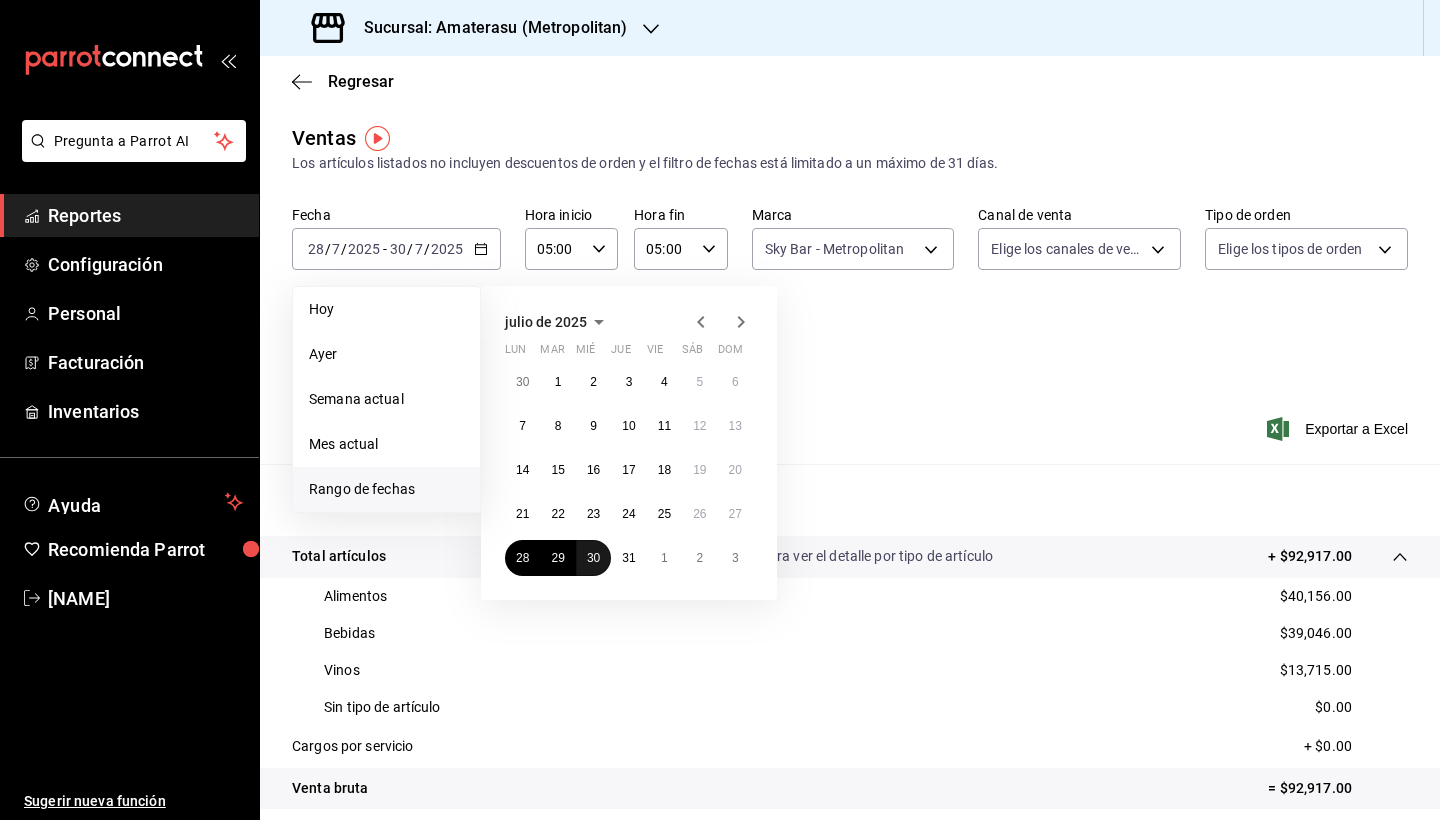 click on "30" at bounding box center [593, 558] 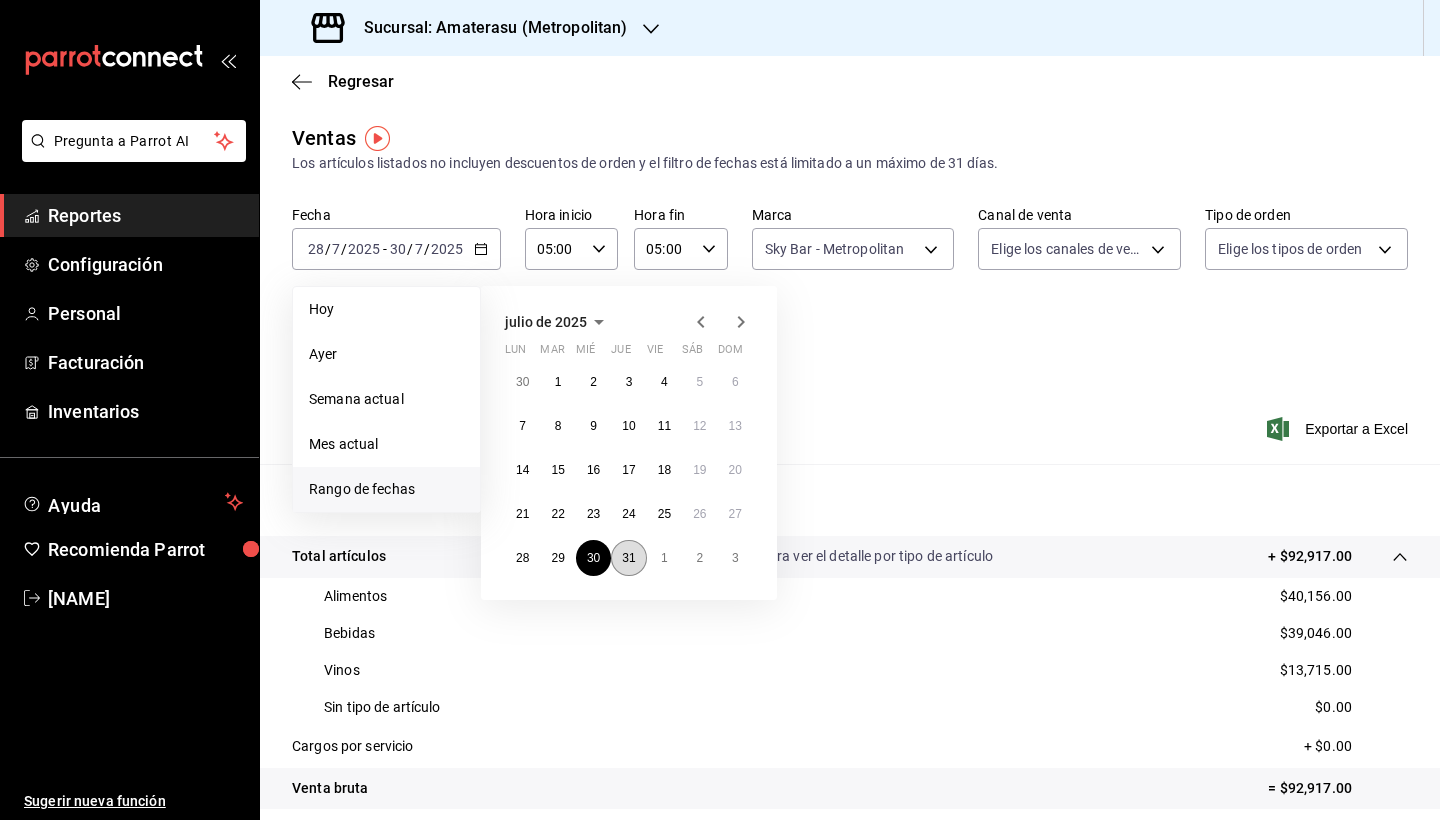 click on "31" at bounding box center (628, 558) 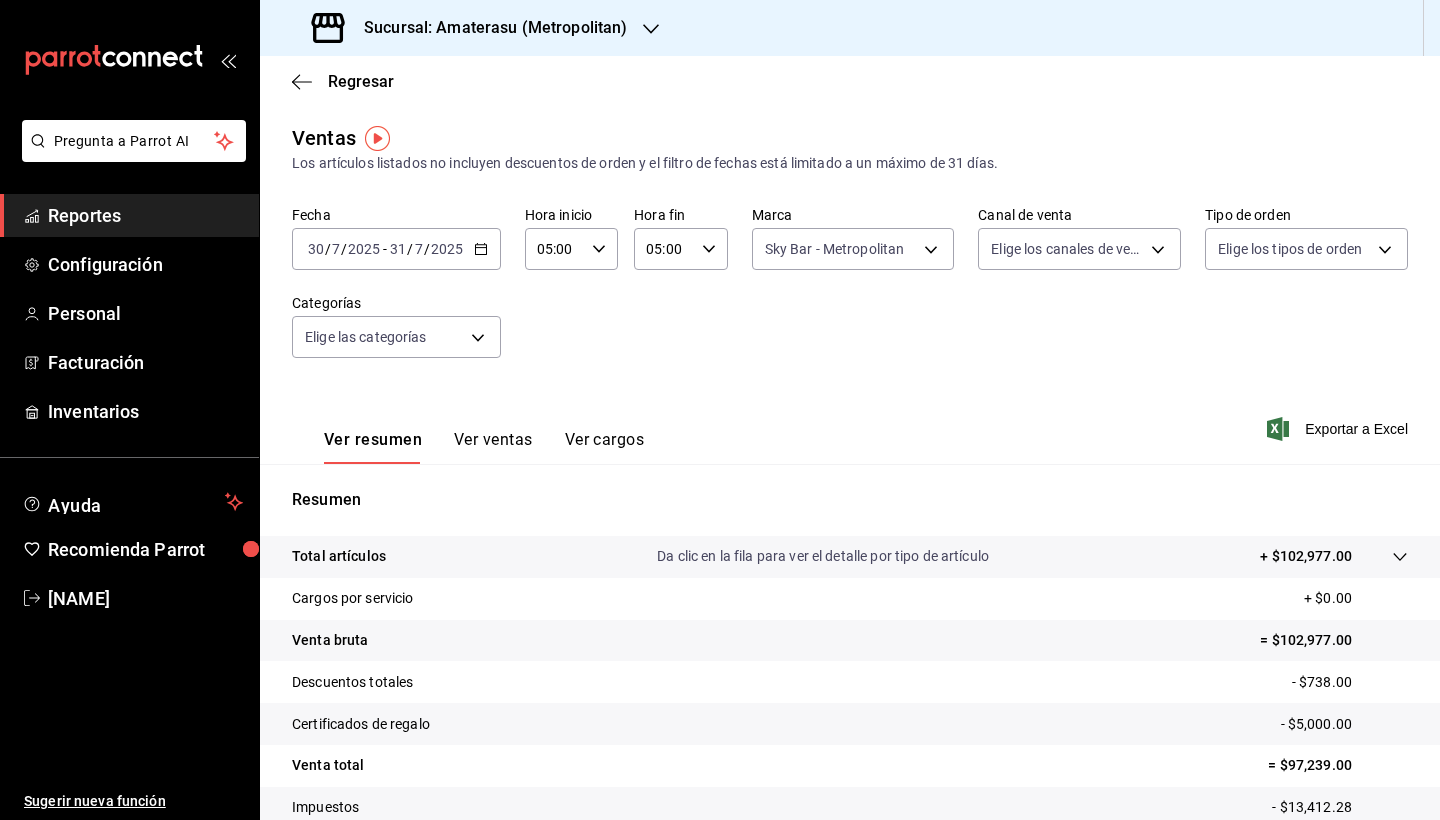 click 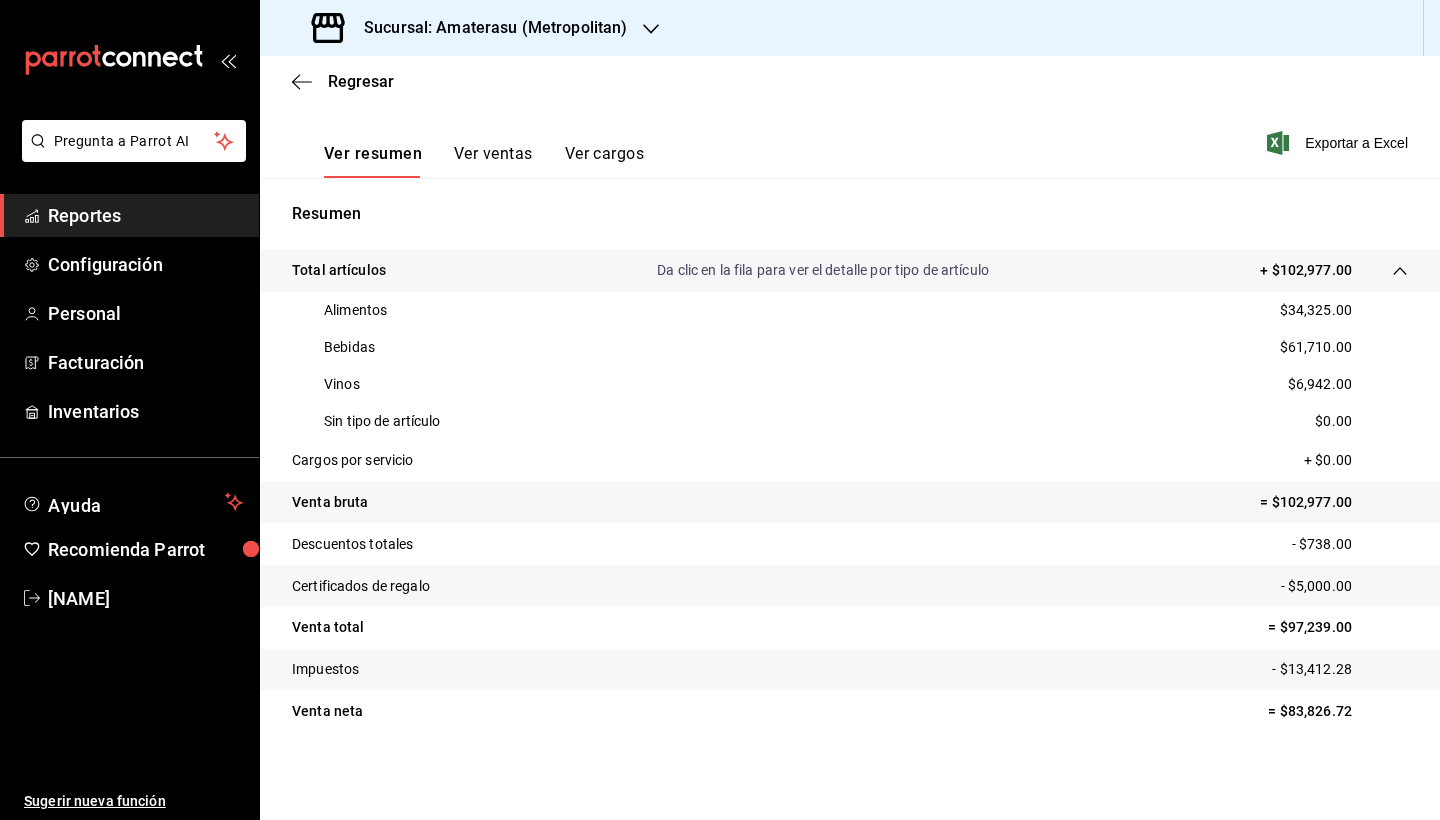 scroll, scrollTop: 286, scrollLeft: 0, axis: vertical 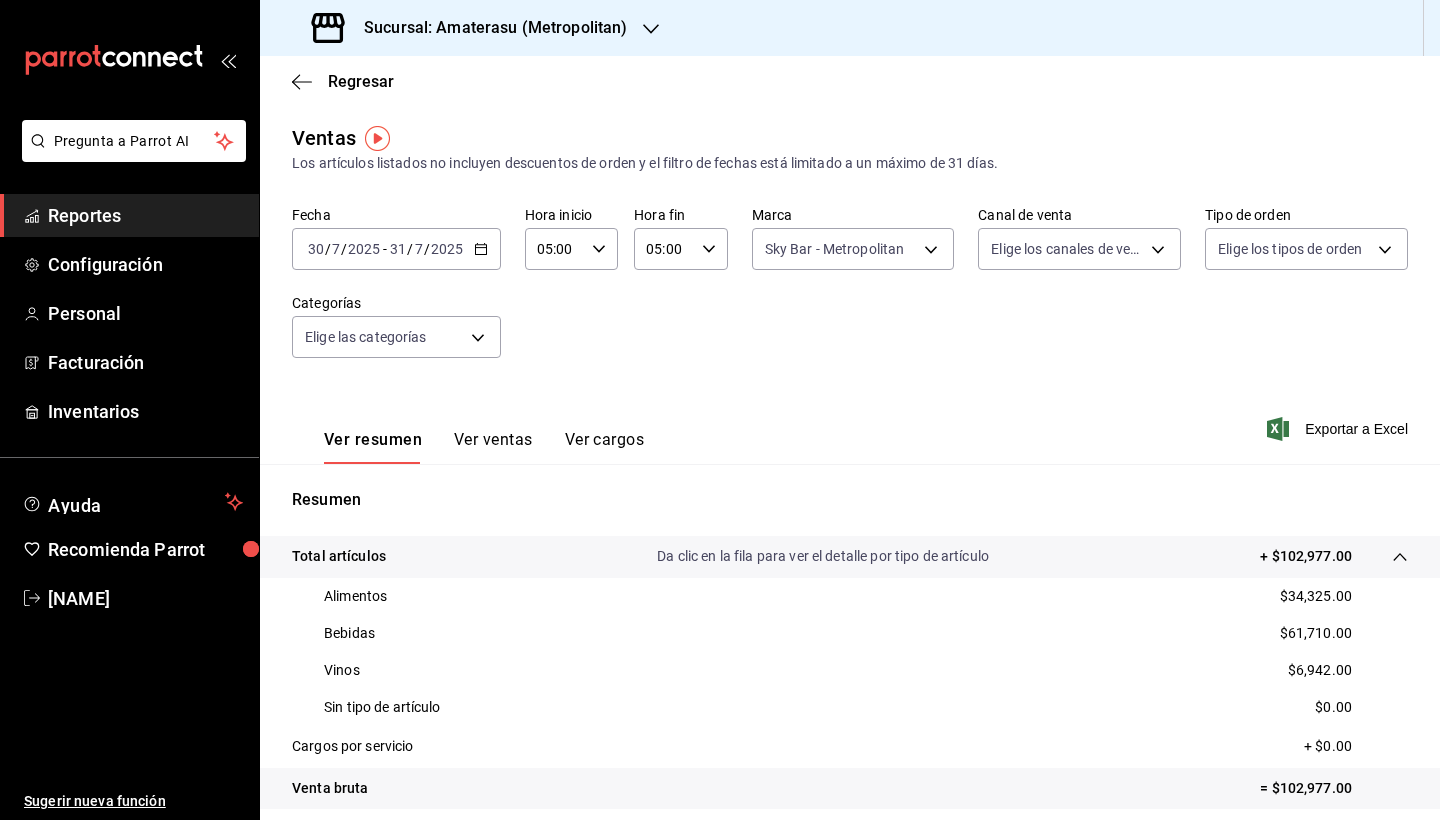 click on "Fecha [DATE] [DATE] - [DATE] [DATE]" at bounding box center (396, 249) 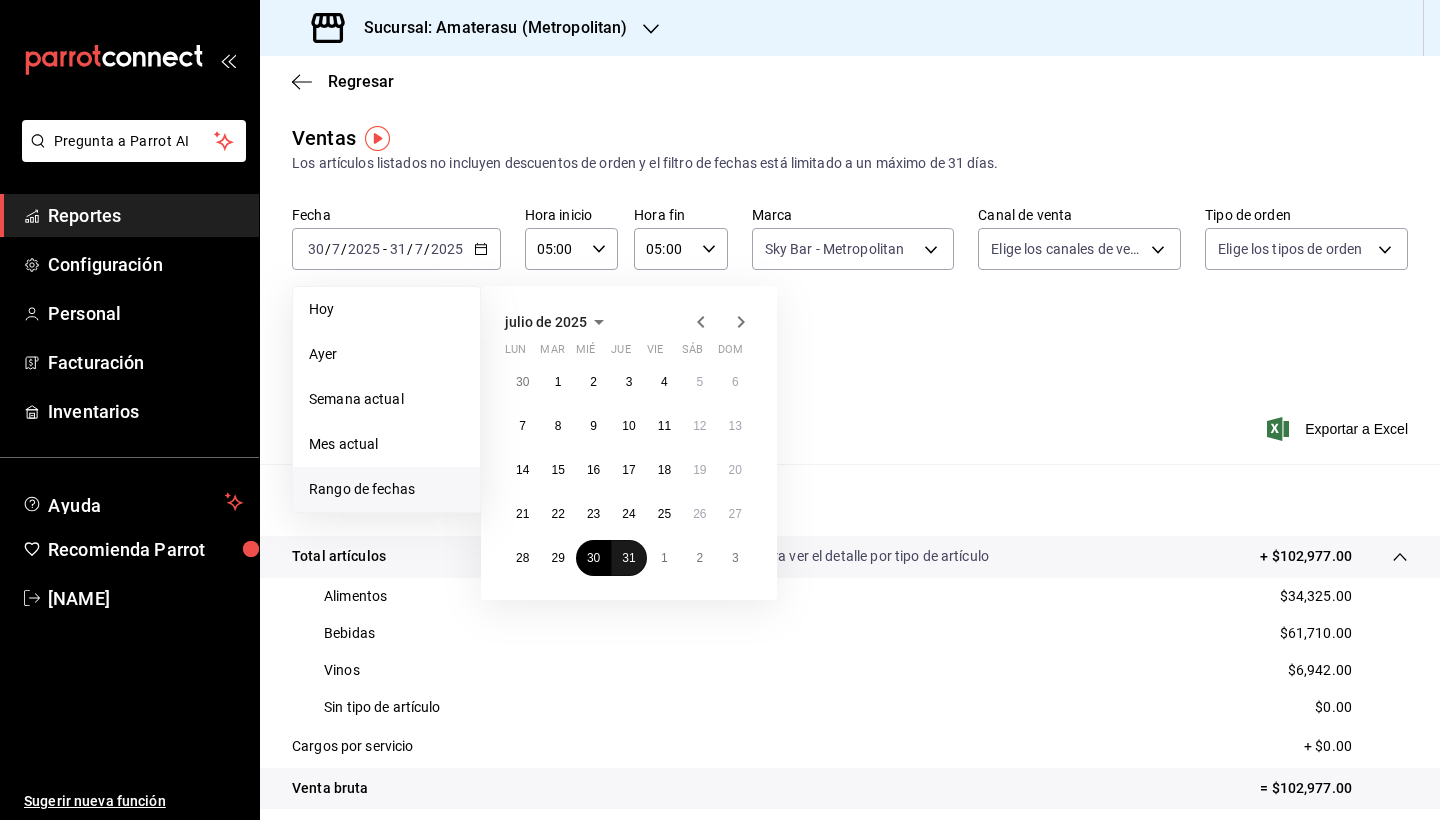 click on "31" at bounding box center [628, 558] 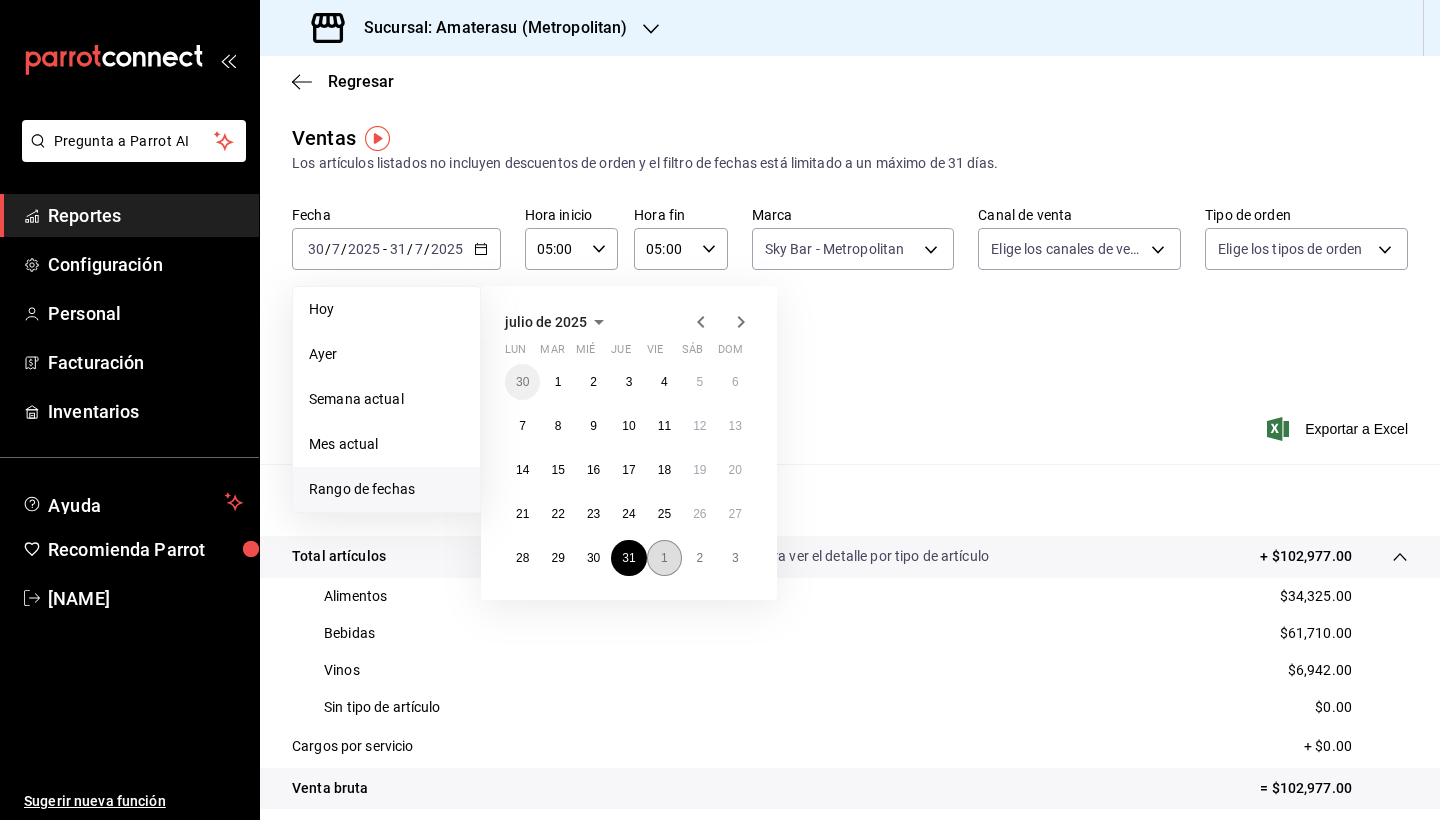 click on "1" at bounding box center [664, 558] 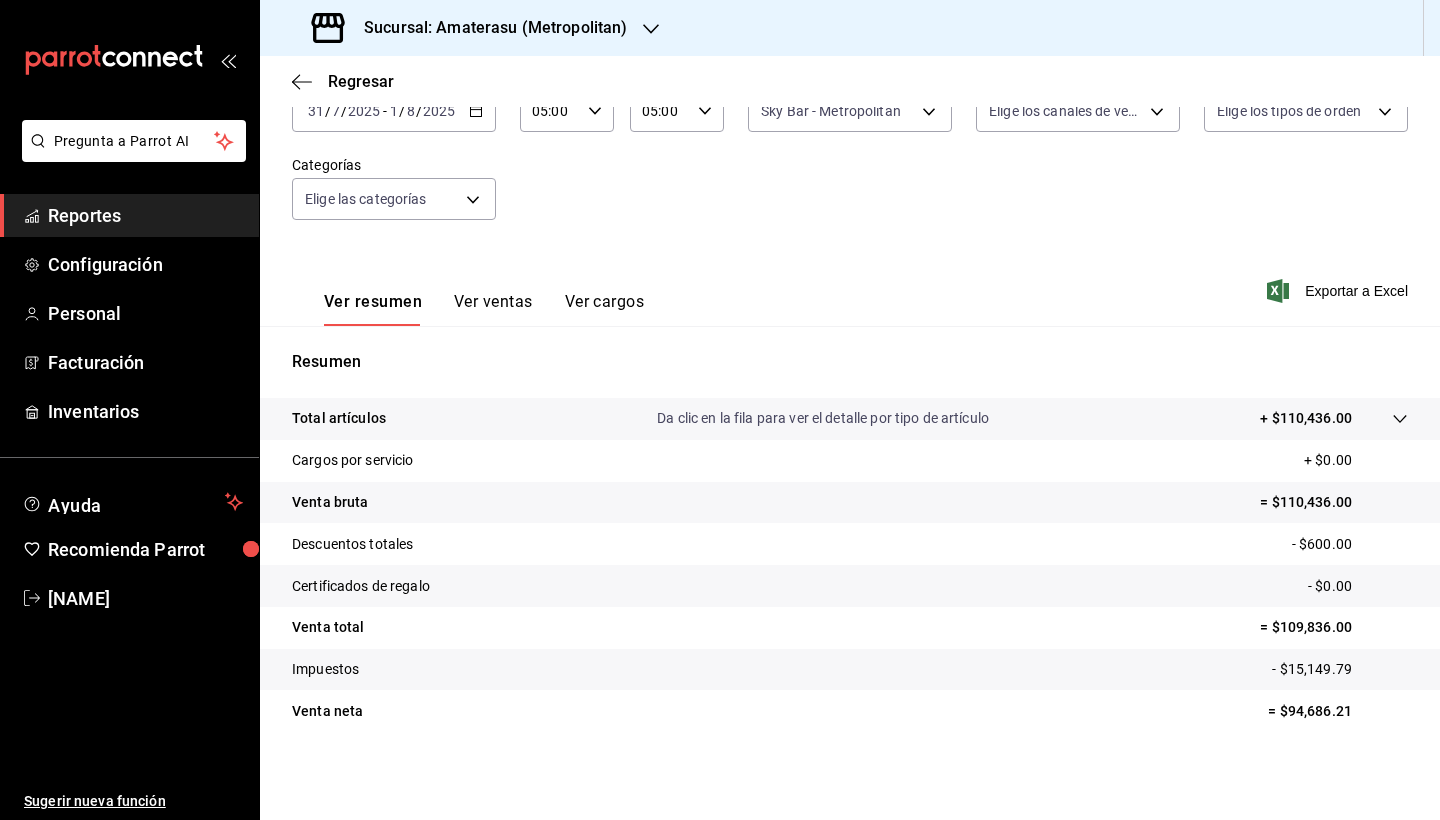 scroll, scrollTop: 138, scrollLeft: 0, axis: vertical 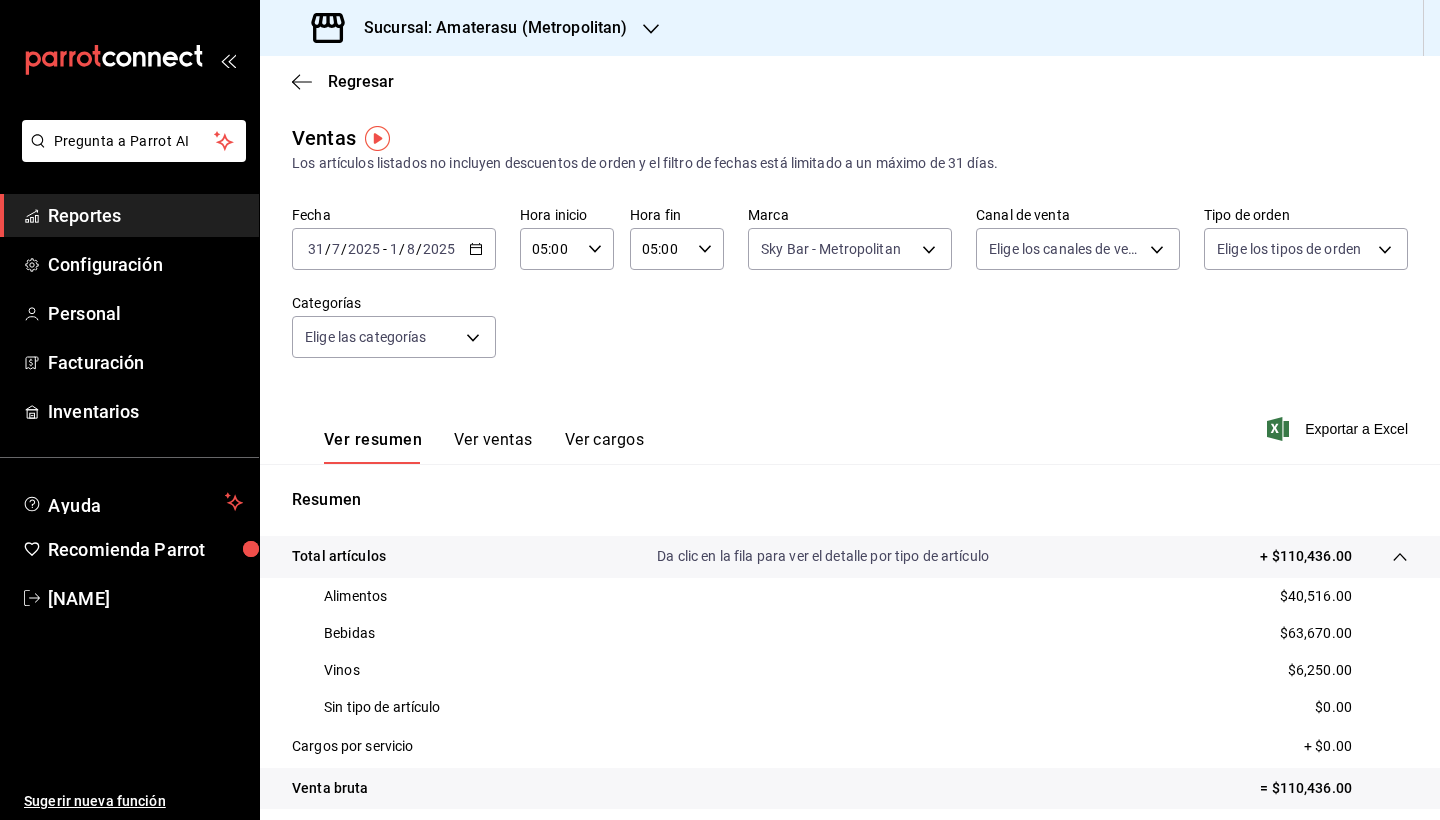 click 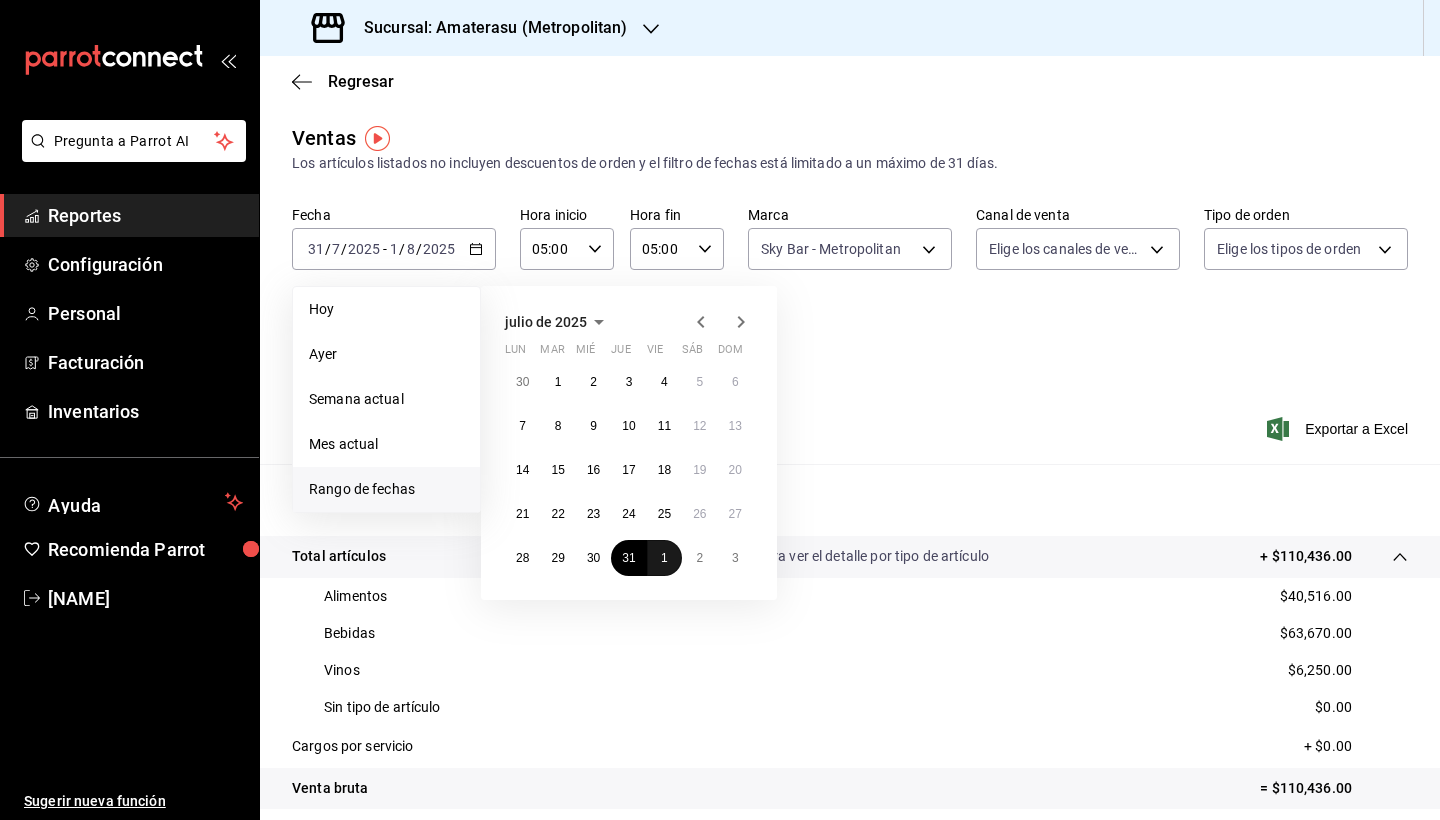 click on "1" at bounding box center (664, 558) 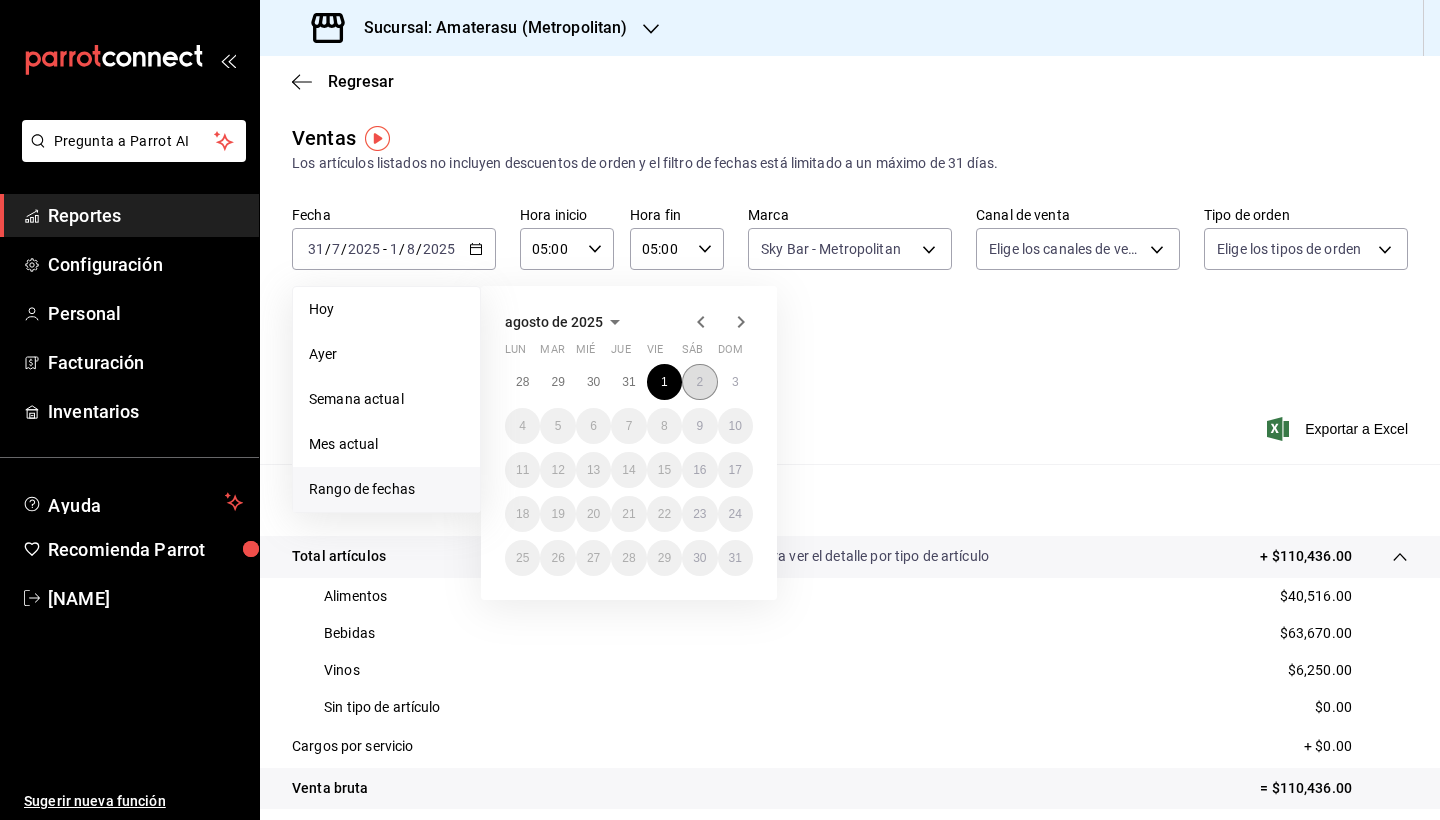 click on "2" at bounding box center [699, 382] 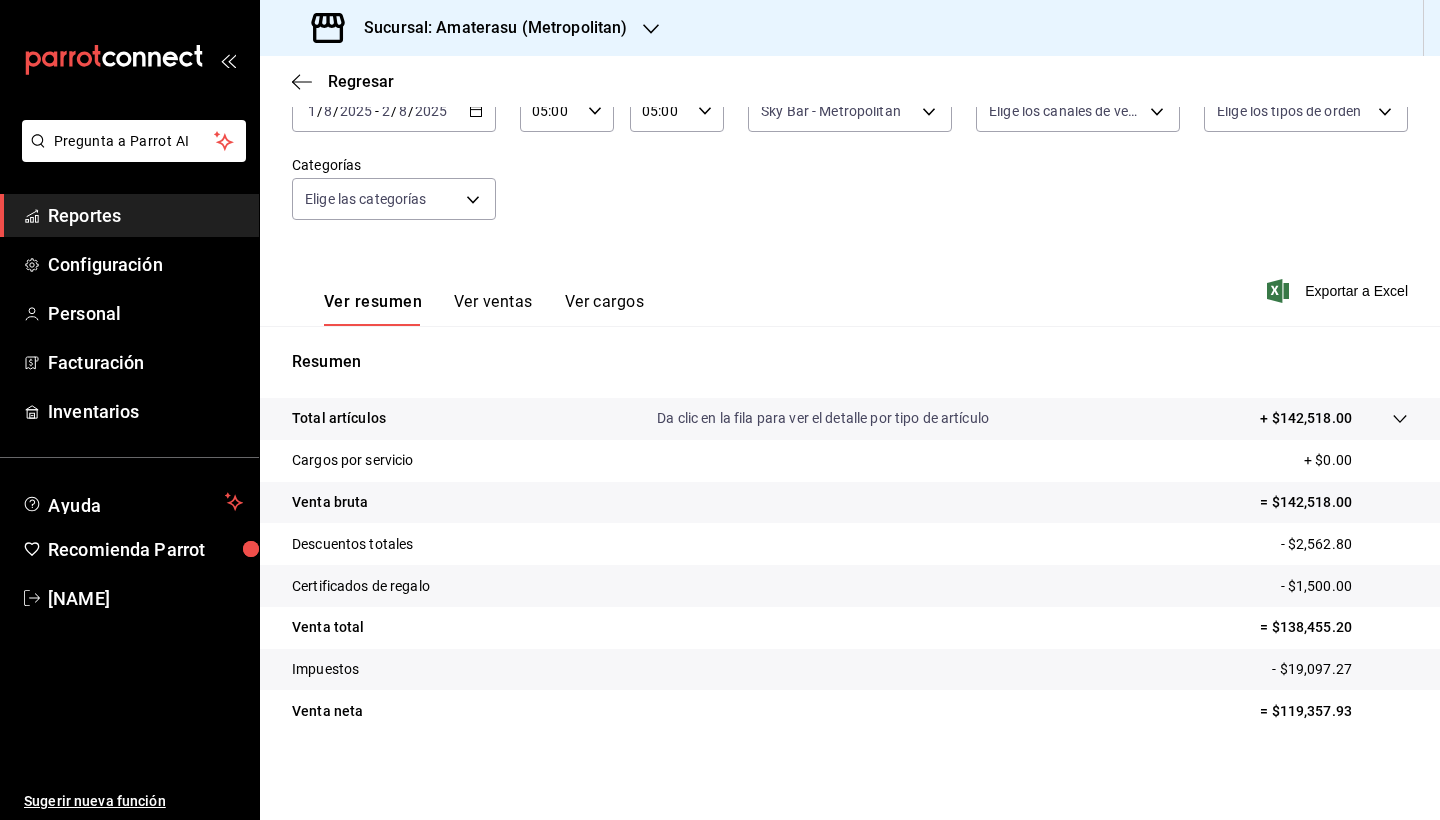 scroll, scrollTop: 138, scrollLeft: 0, axis: vertical 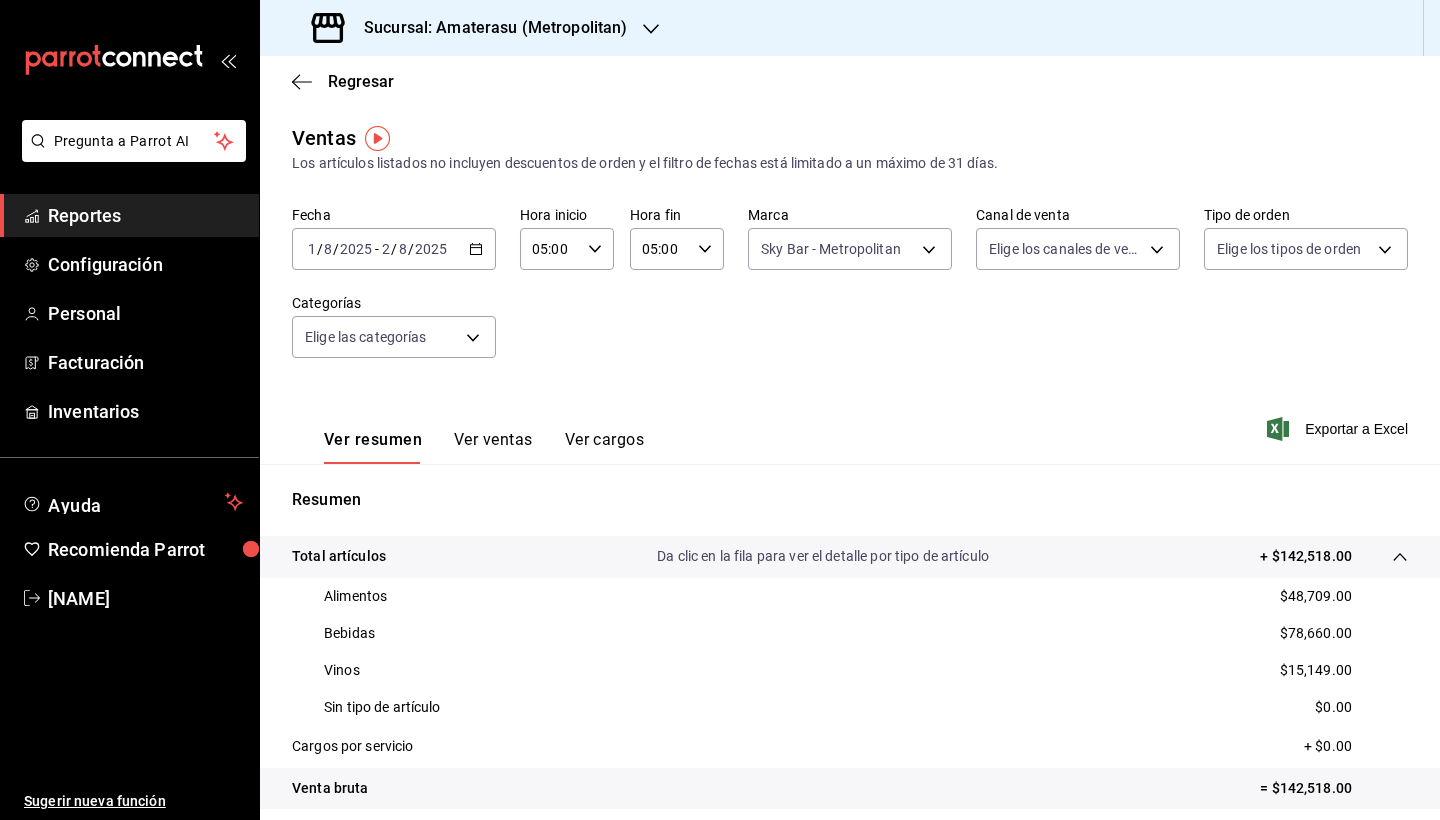 click 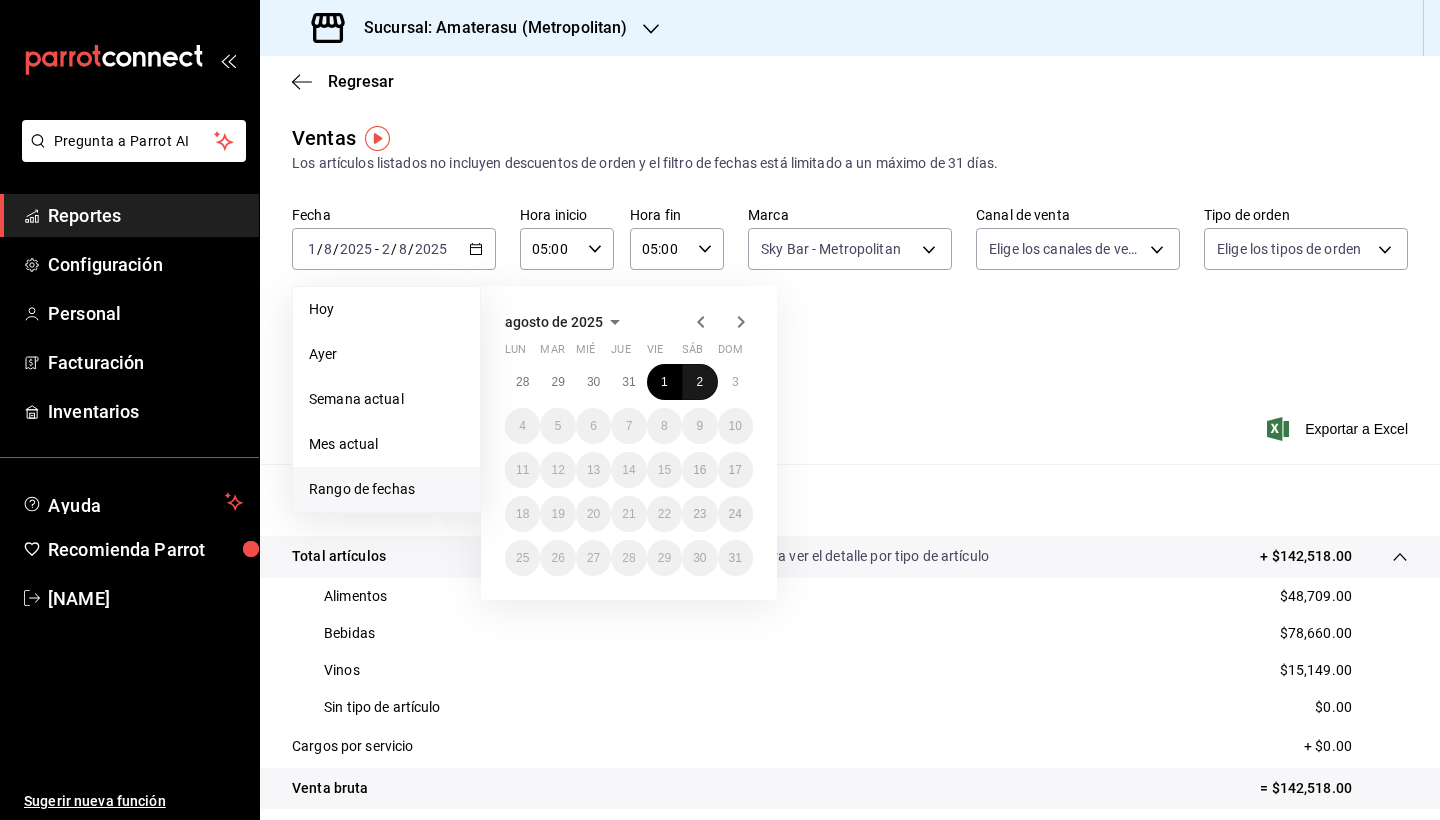click on "2" at bounding box center [699, 382] 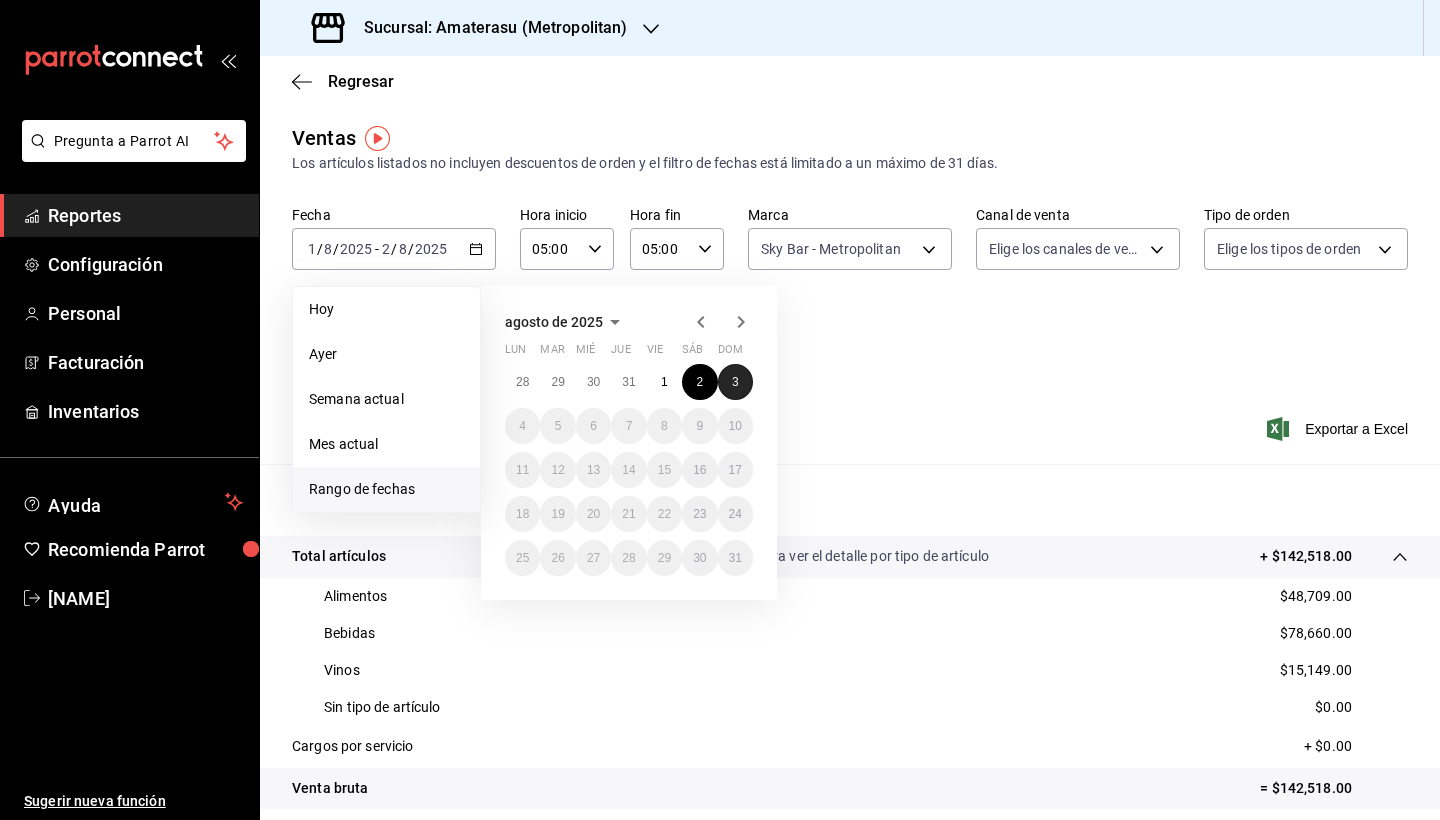 click on "3" at bounding box center [735, 382] 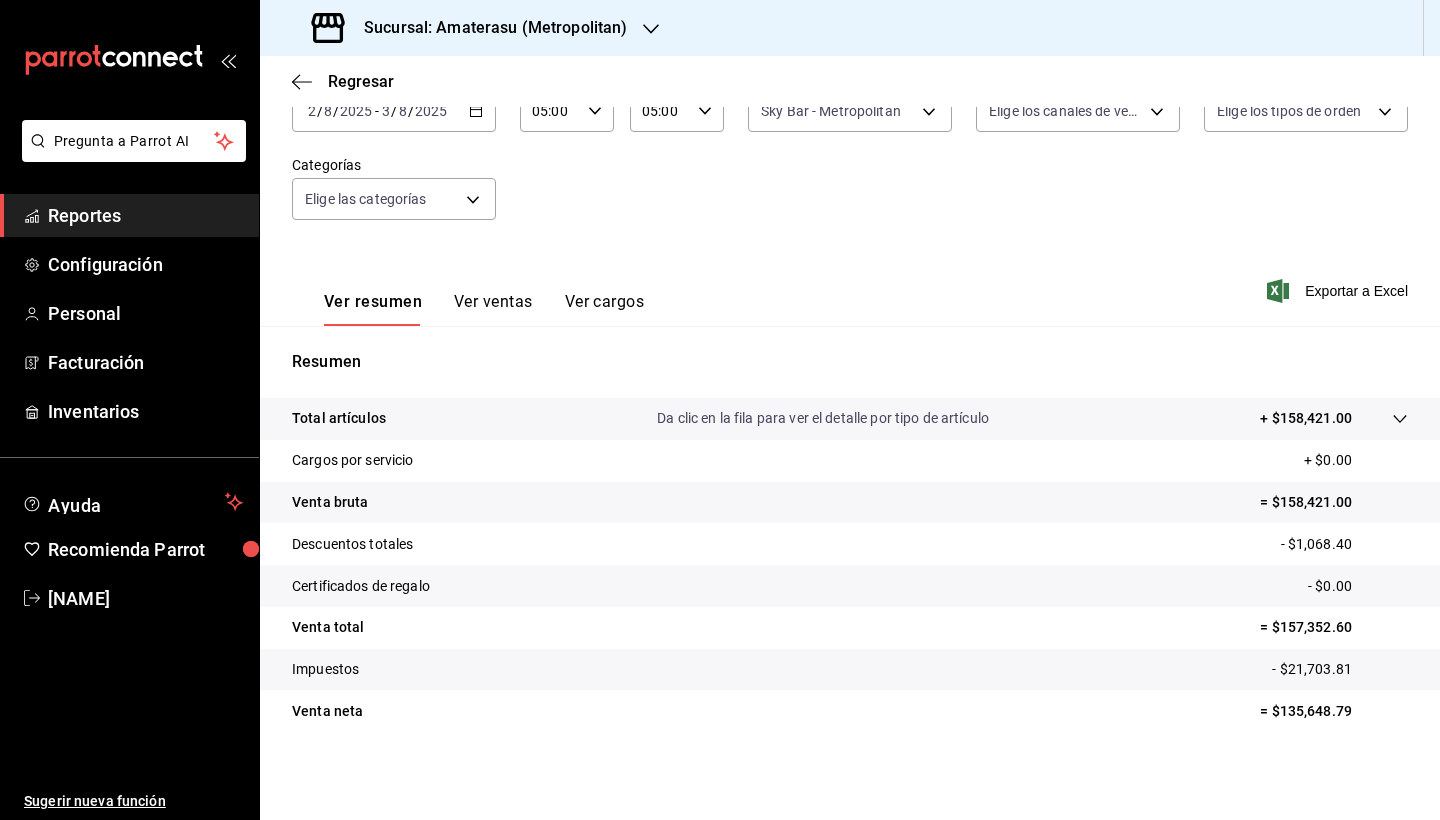 scroll, scrollTop: 138, scrollLeft: 0, axis: vertical 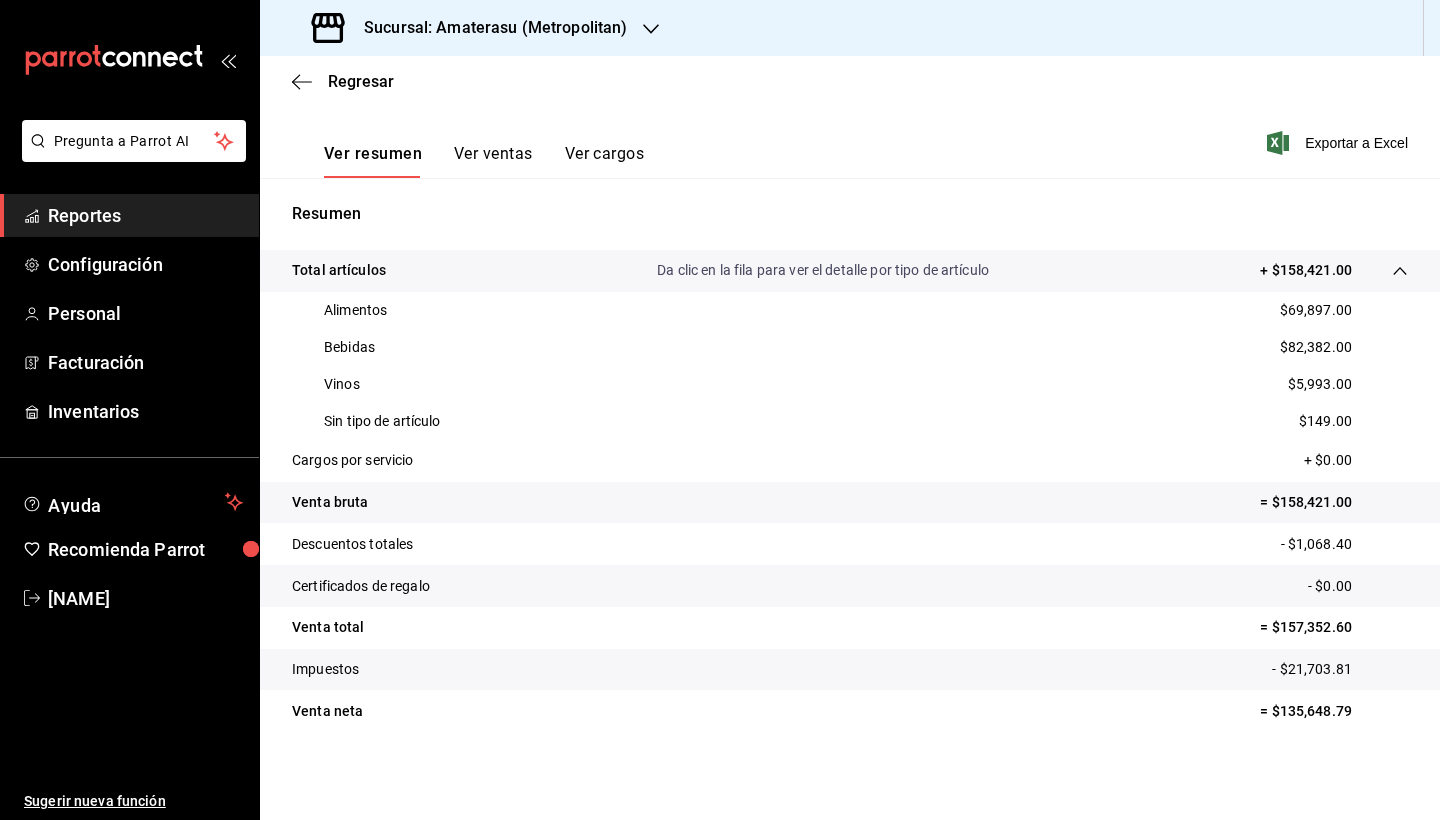 click on "Impuestos - $21,703.81" at bounding box center (850, 670) 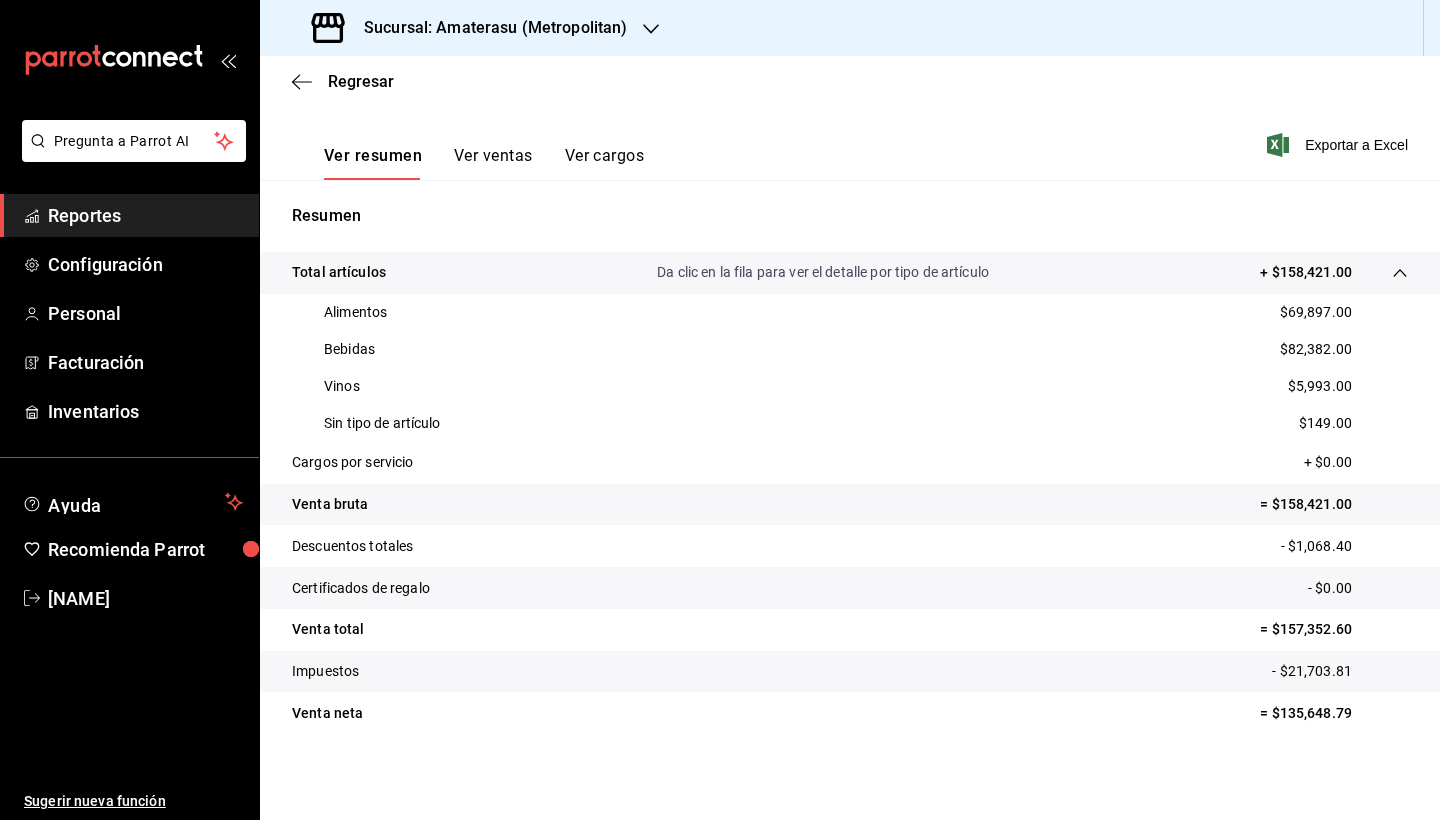scroll, scrollTop: 286, scrollLeft: 0, axis: vertical 